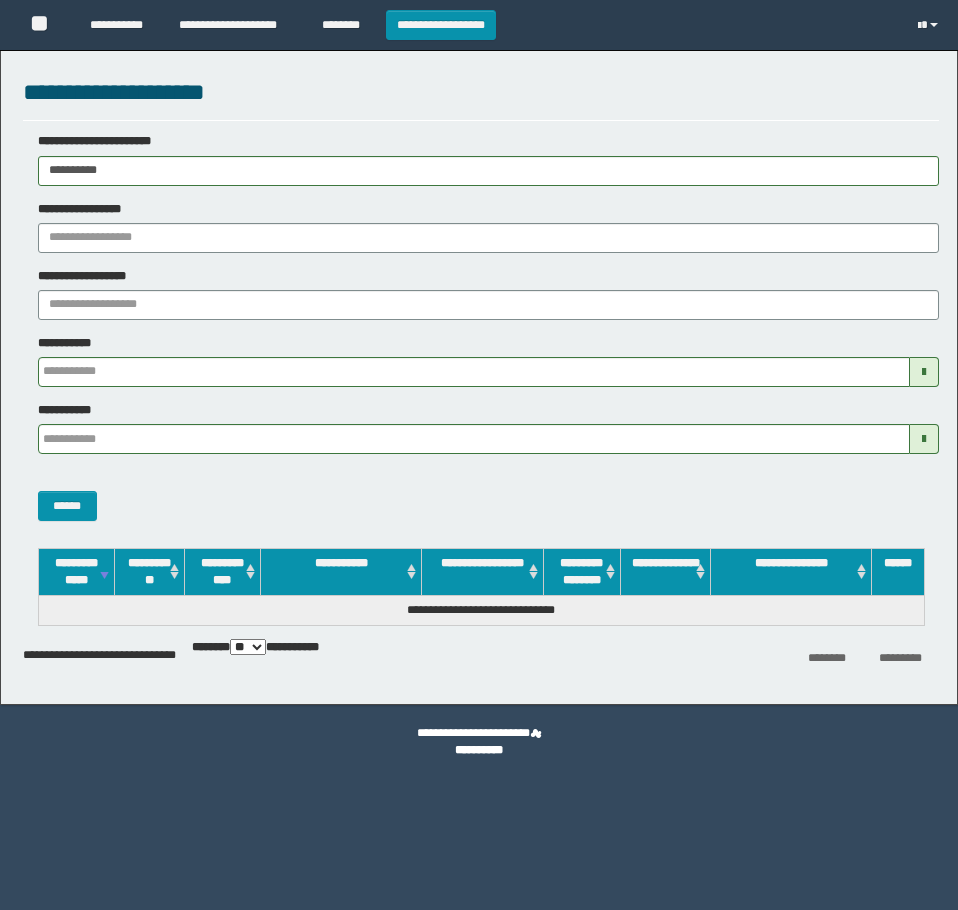 scroll, scrollTop: 0, scrollLeft: 0, axis: both 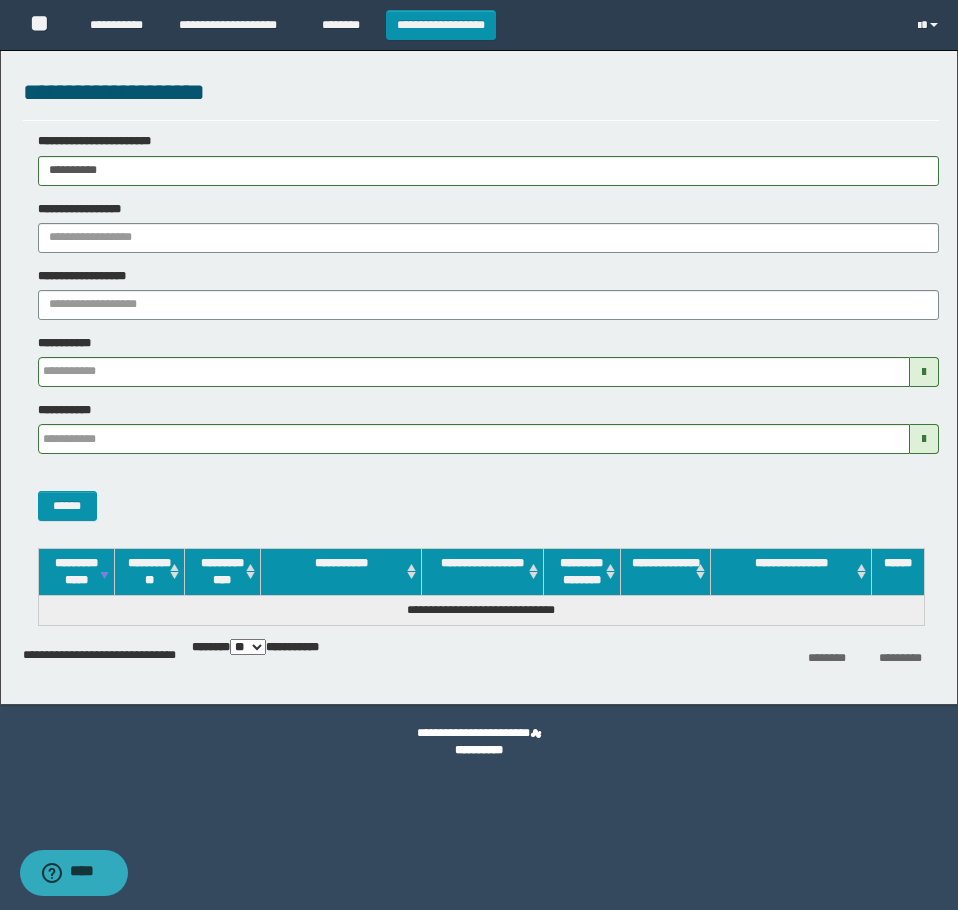 click on "**********" at bounding box center [479, 455] 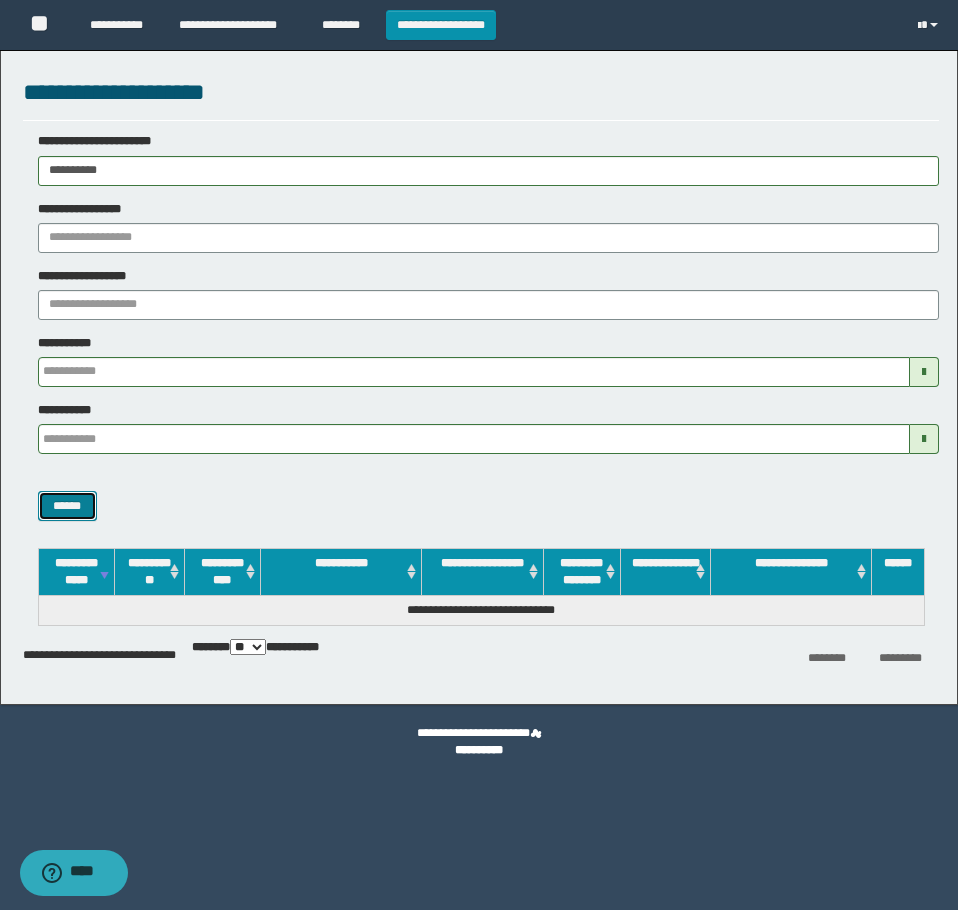 click on "******" at bounding box center (67, 506) 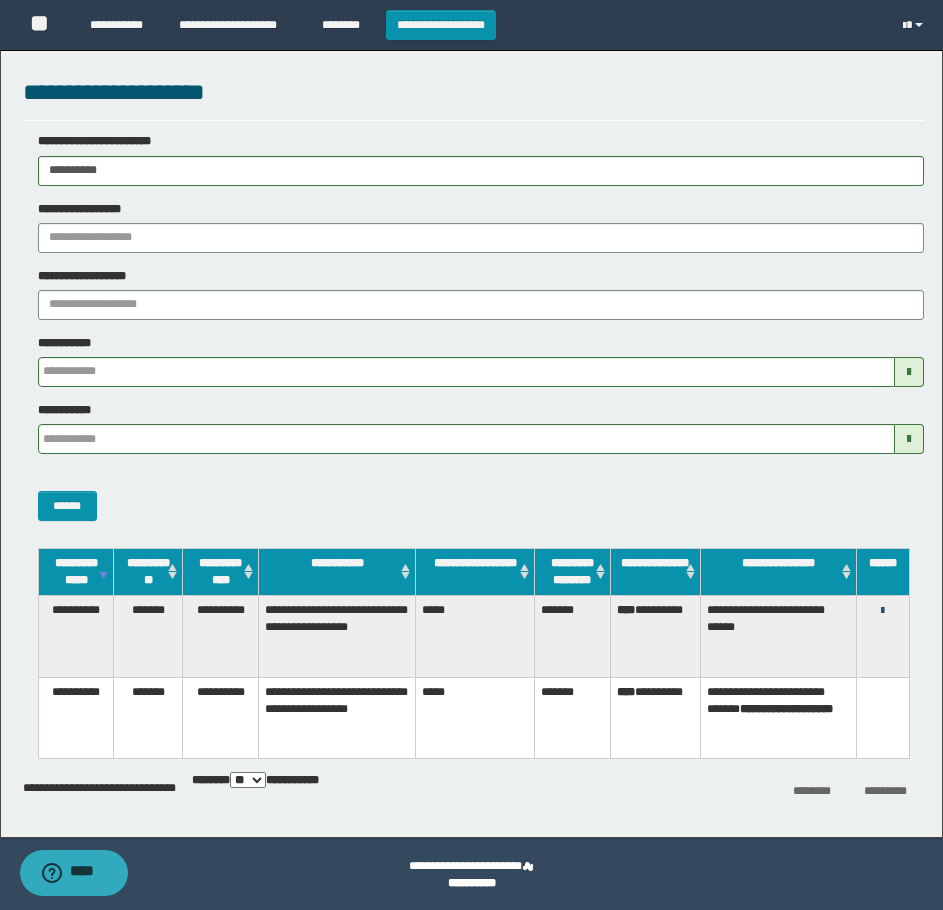 drag, startPoint x: 889, startPoint y: 607, endPoint x: 878, endPoint y: 606, distance: 11.045361 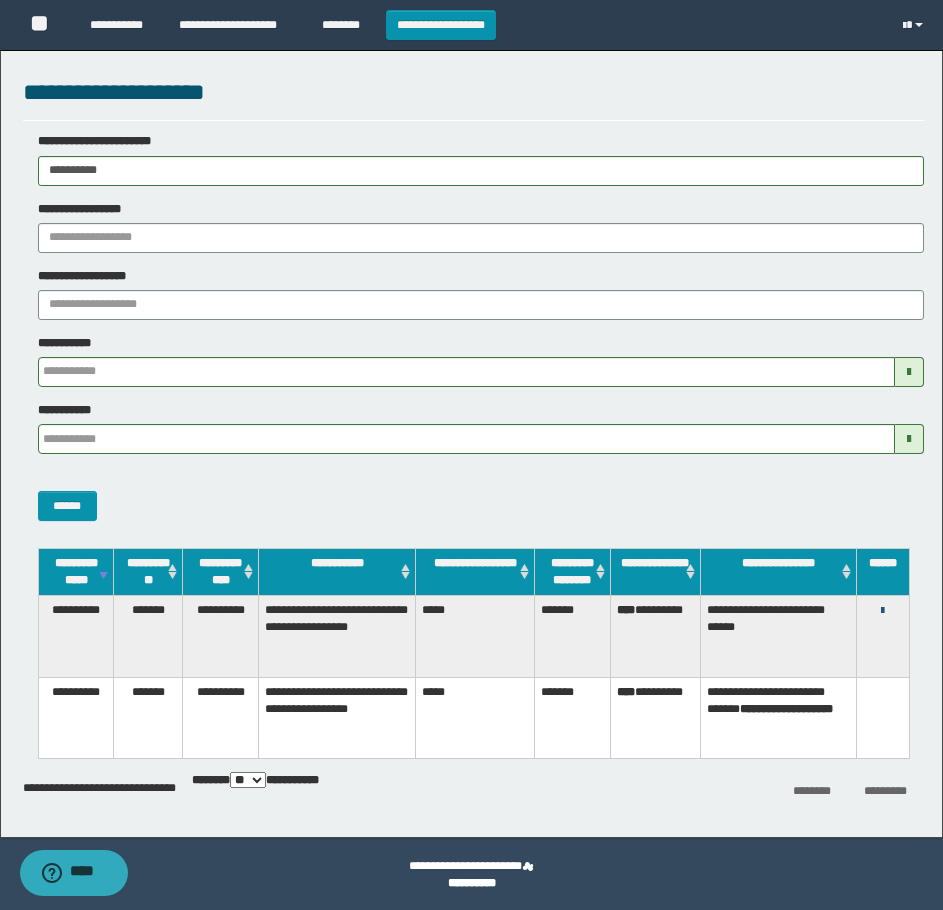 click on "**********" at bounding box center (883, 610) 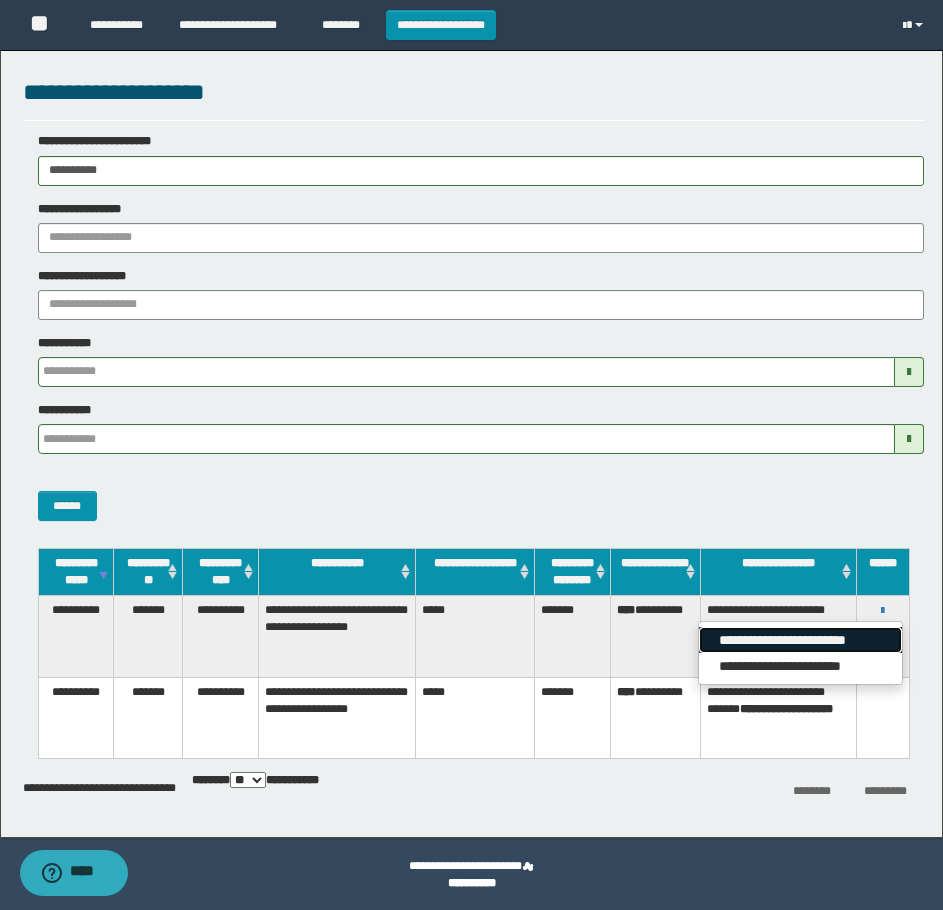 click on "**********" at bounding box center [800, 640] 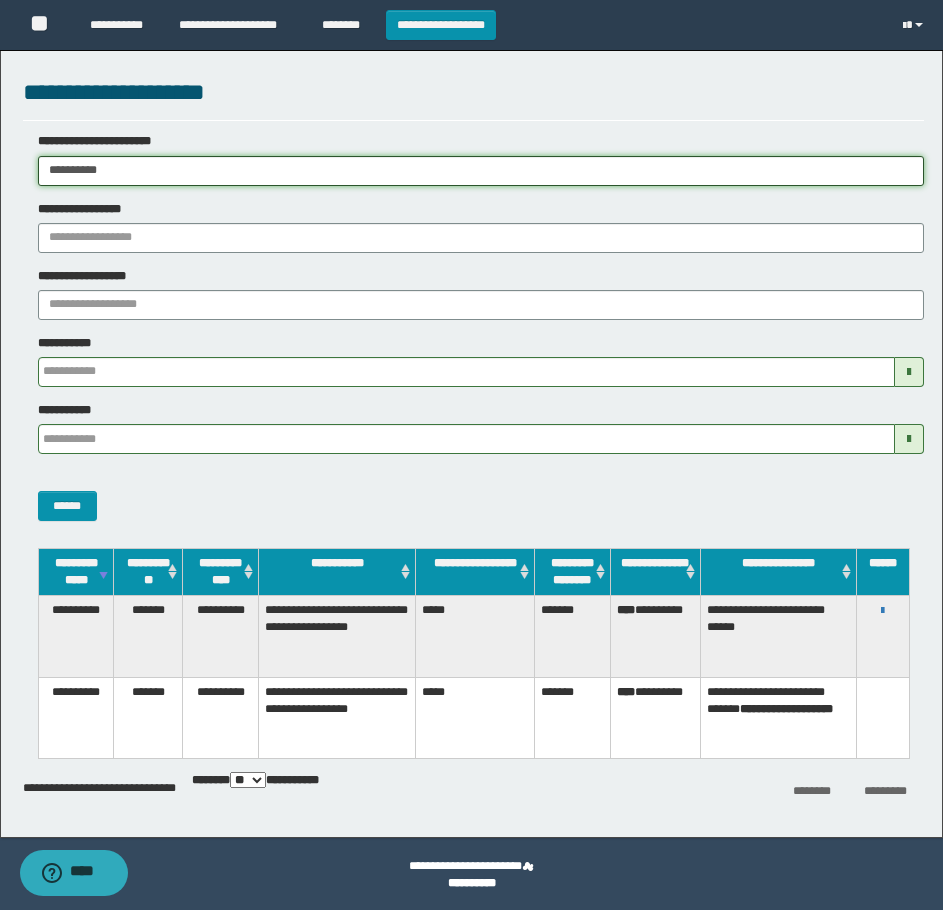 drag, startPoint x: 240, startPoint y: 172, endPoint x: -1, endPoint y: 207, distance: 243.52823 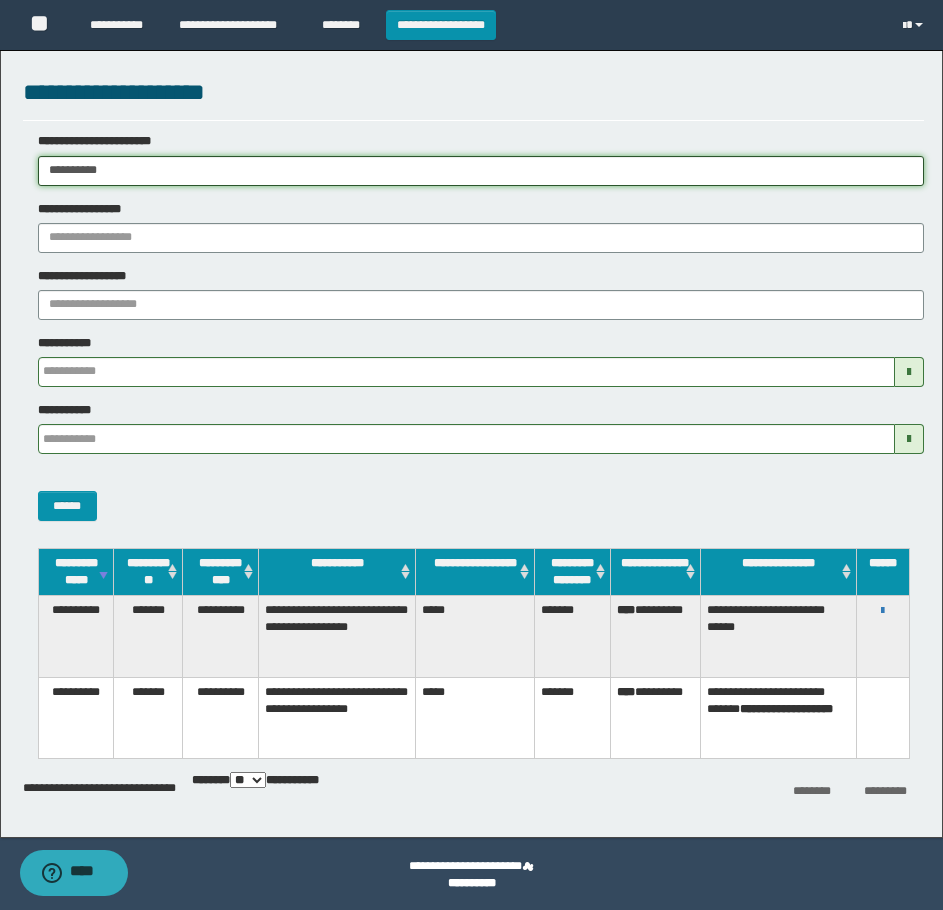 click on "**********" at bounding box center (471, 455) 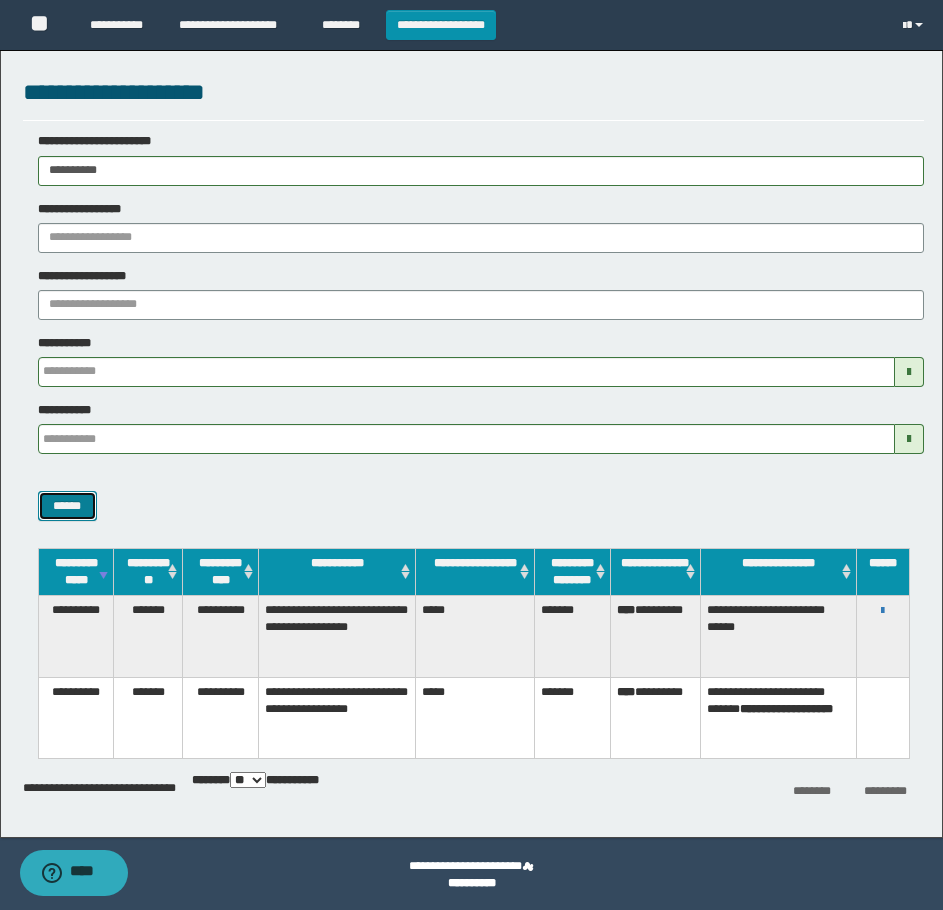 click on "******" at bounding box center (67, 506) 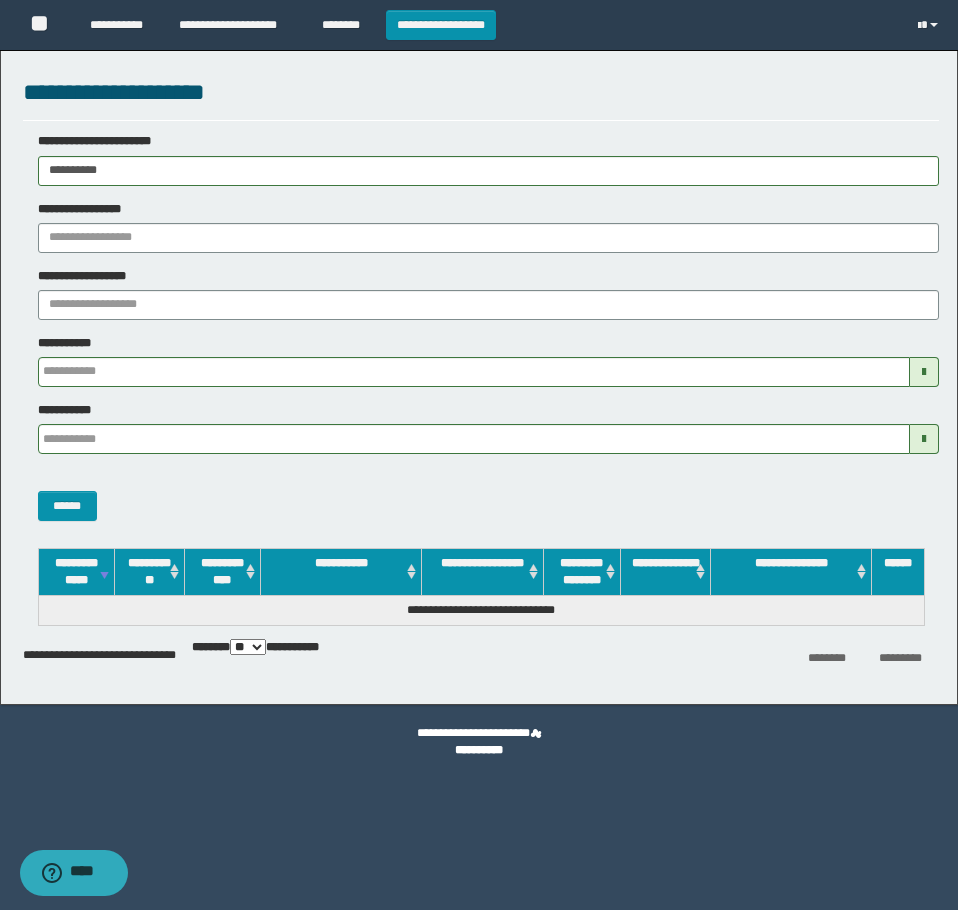 click on "**********" at bounding box center (481, 159) 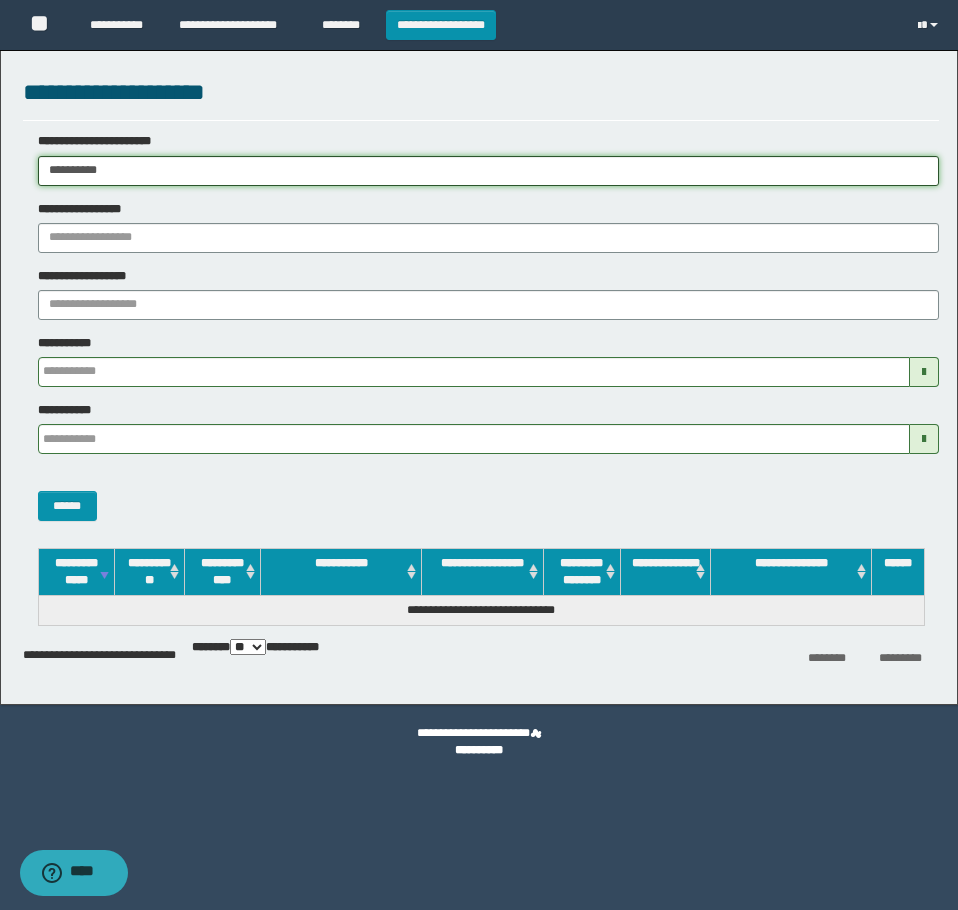 drag, startPoint x: 171, startPoint y: 175, endPoint x: -1, endPoint y: 278, distance: 200.48192 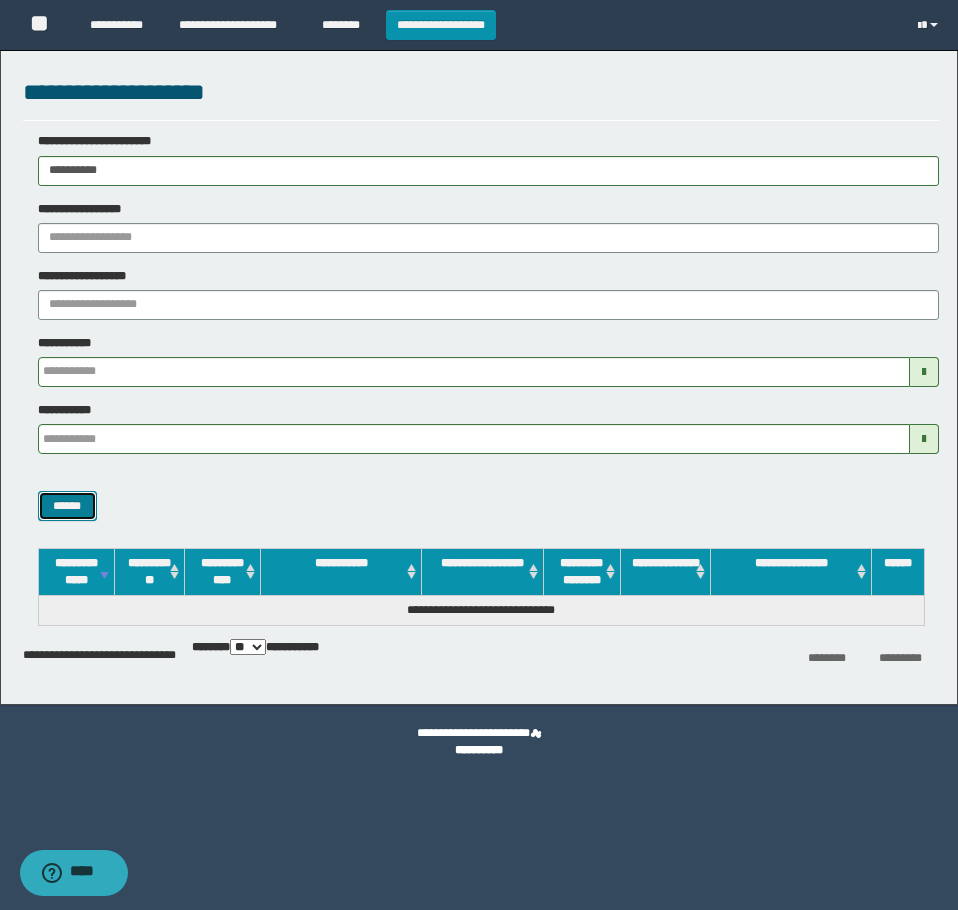 click on "******" at bounding box center [67, 506] 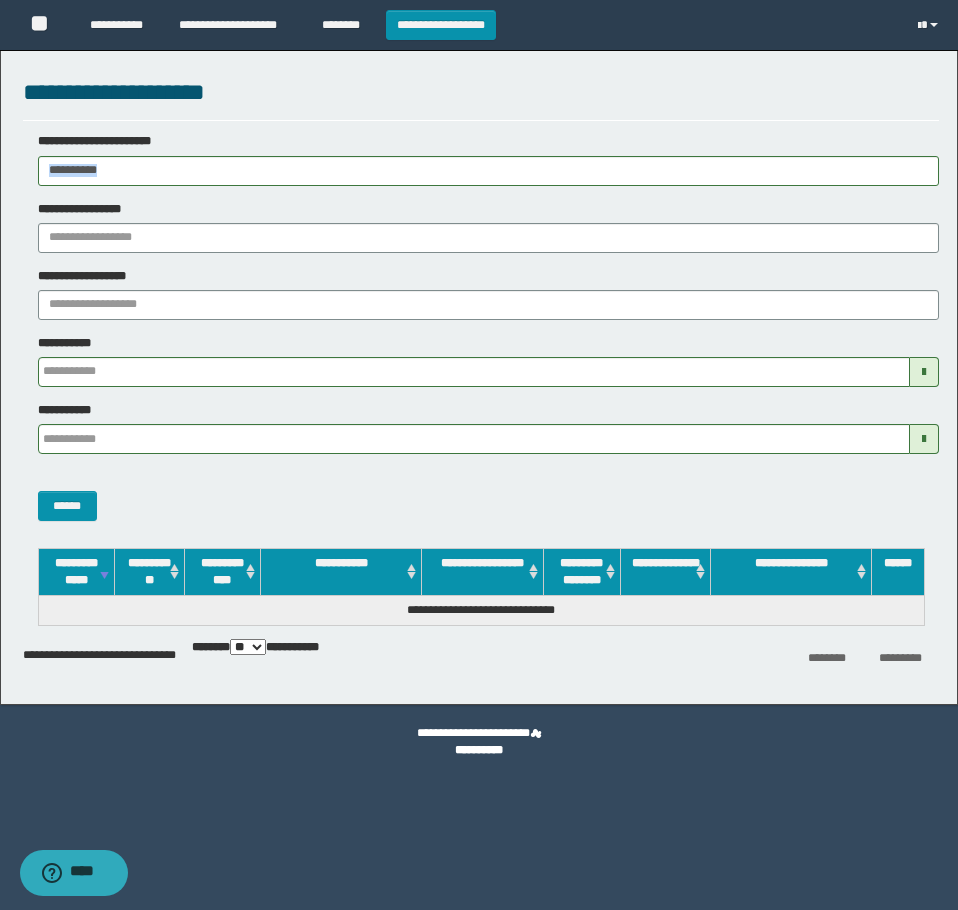 drag, startPoint x: 186, startPoint y: 154, endPoint x: 20, endPoint y: 246, distance: 189.78935 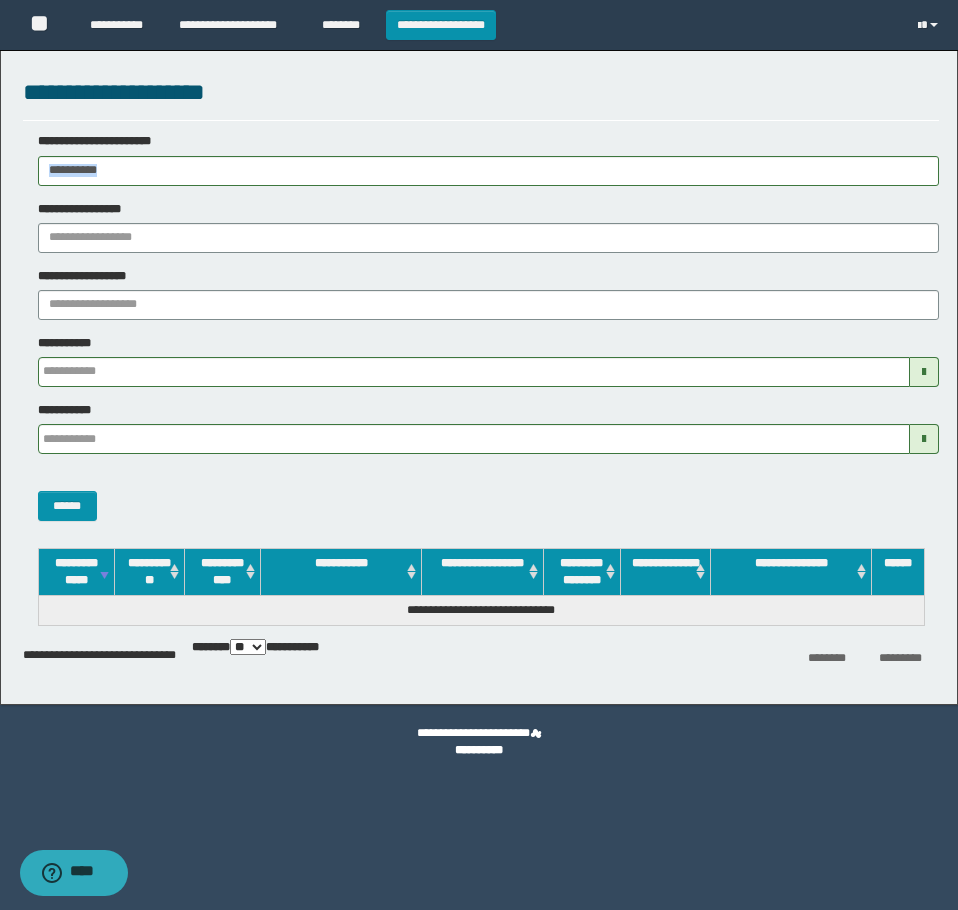click on "**********" at bounding box center [479, 455] 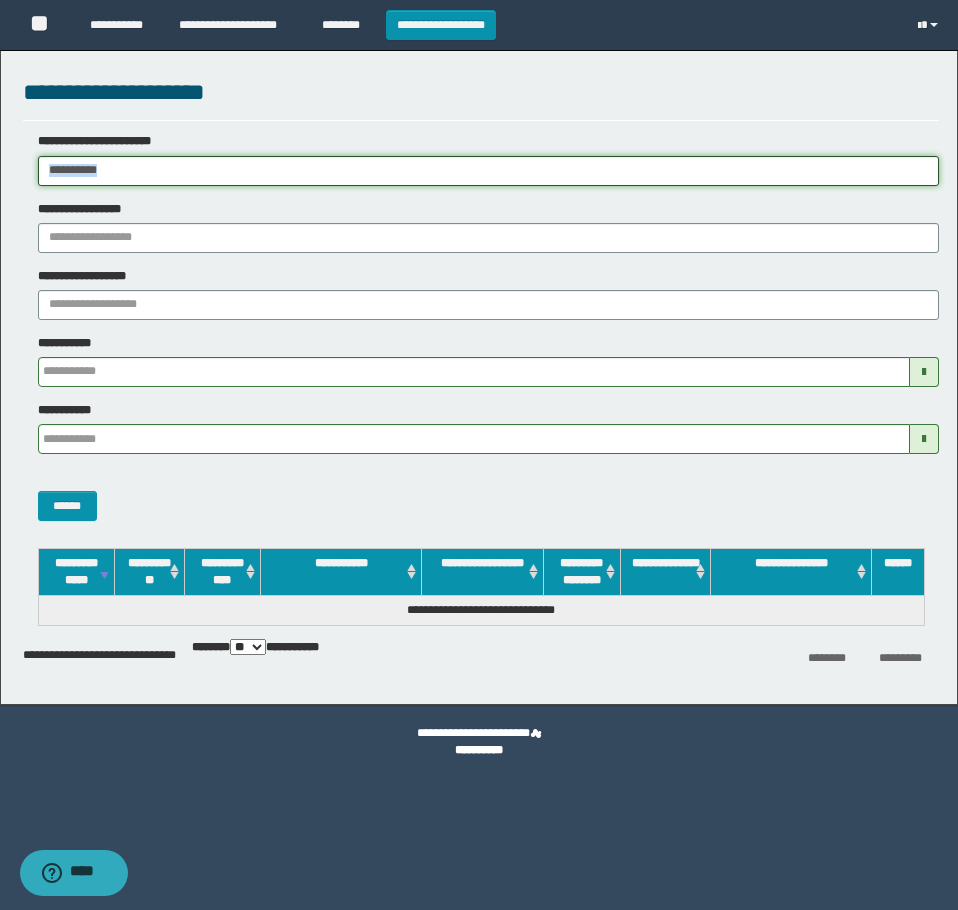 click on "**********" at bounding box center [488, 171] 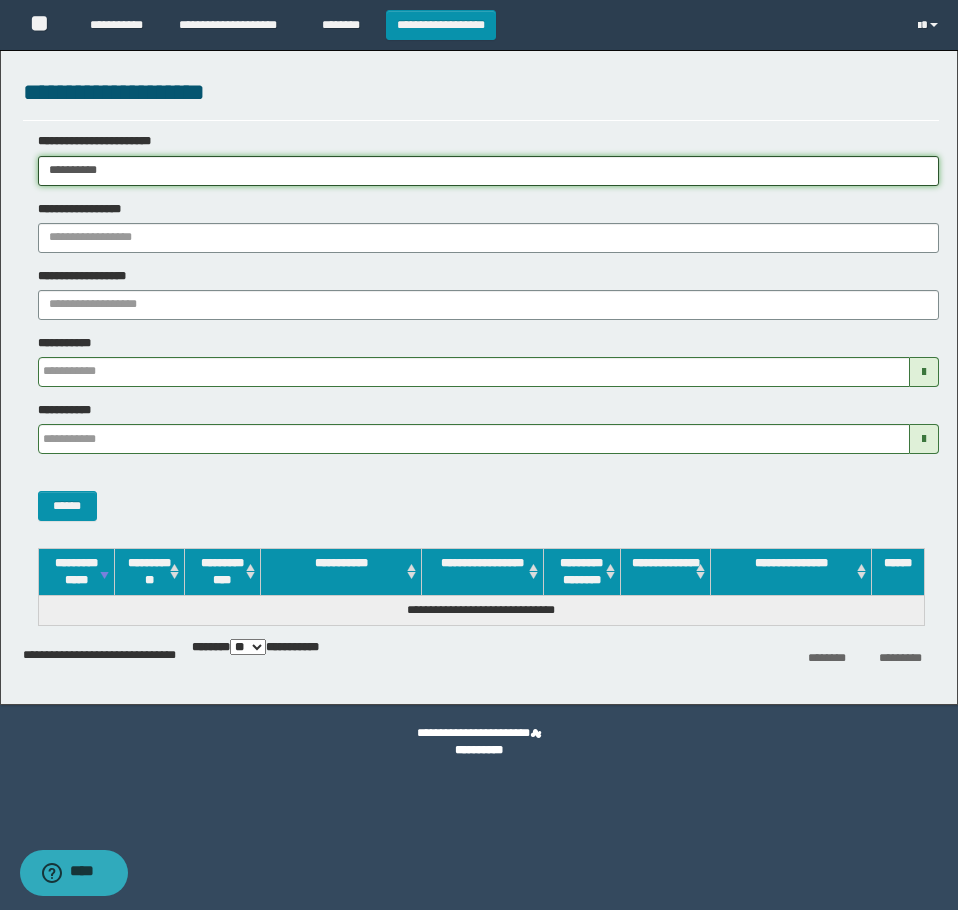 drag, startPoint x: 150, startPoint y: 173, endPoint x: -1, endPoint y: 177, distance: 151.05296 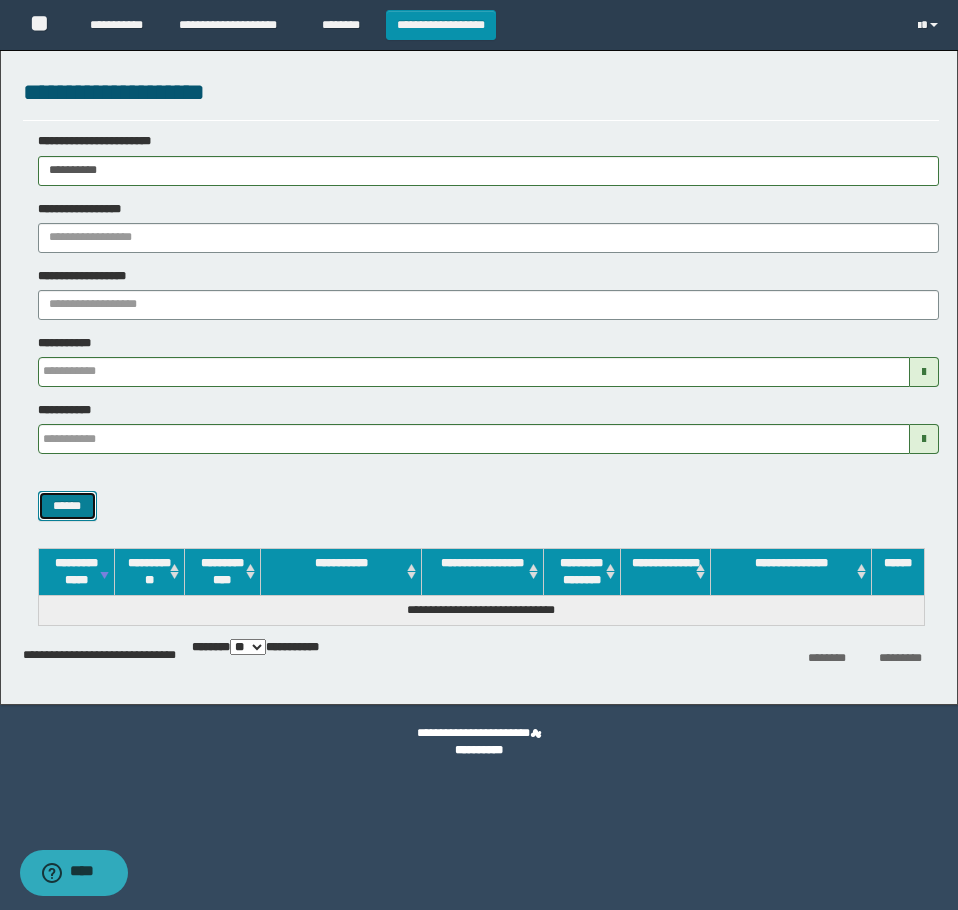click on "******" at bounding box center [67, 506] 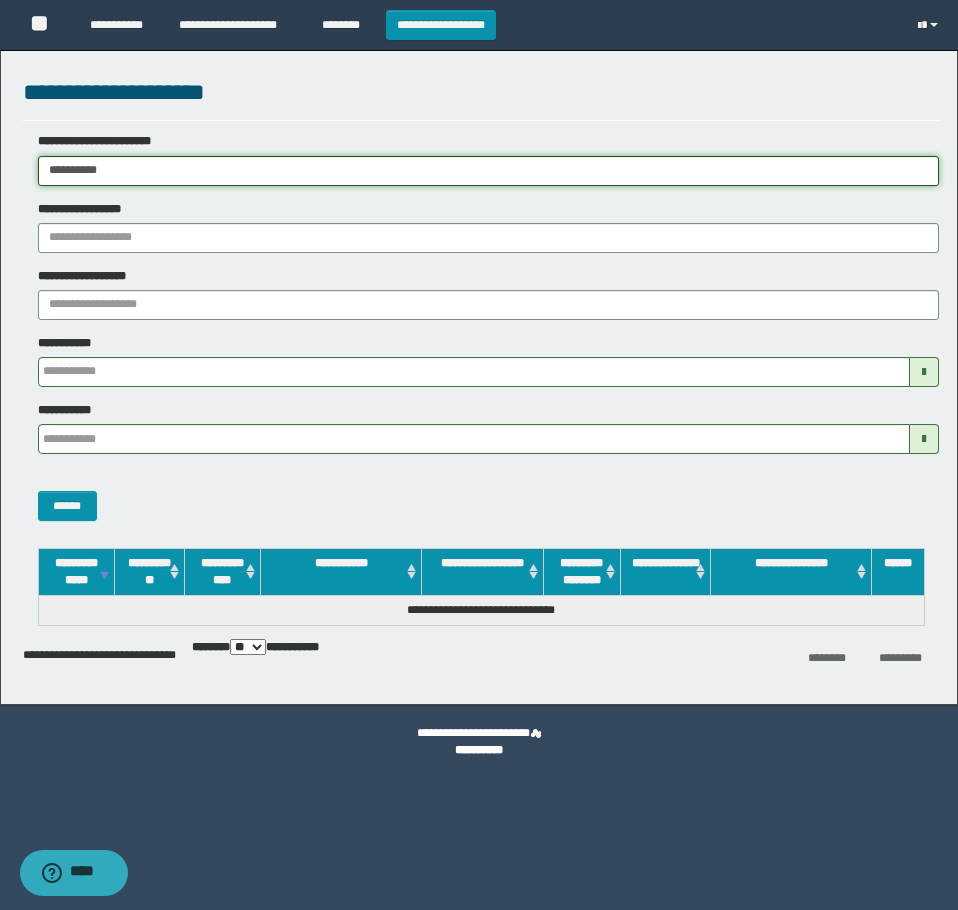 drag, startPoint x: 171, startPoint y: 174, endPoint x: -1, endPoint y: 225, distance: 179.40178 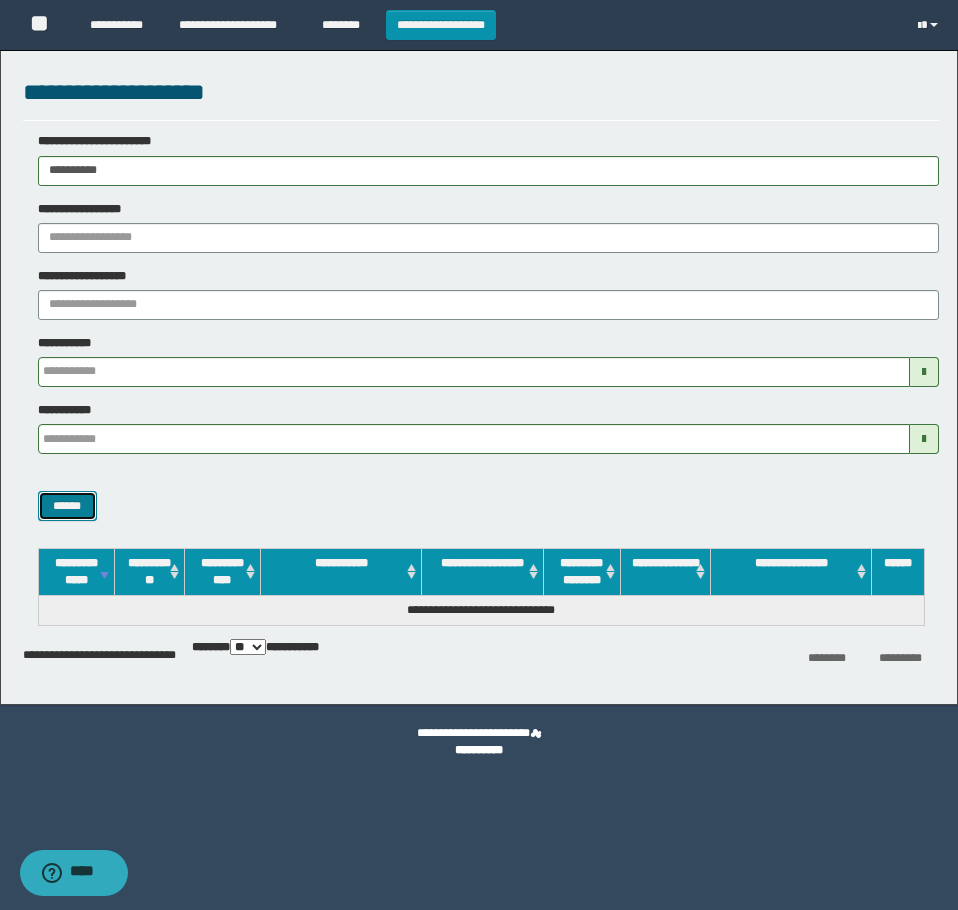 click on "******" at bounding box center (67, 506) 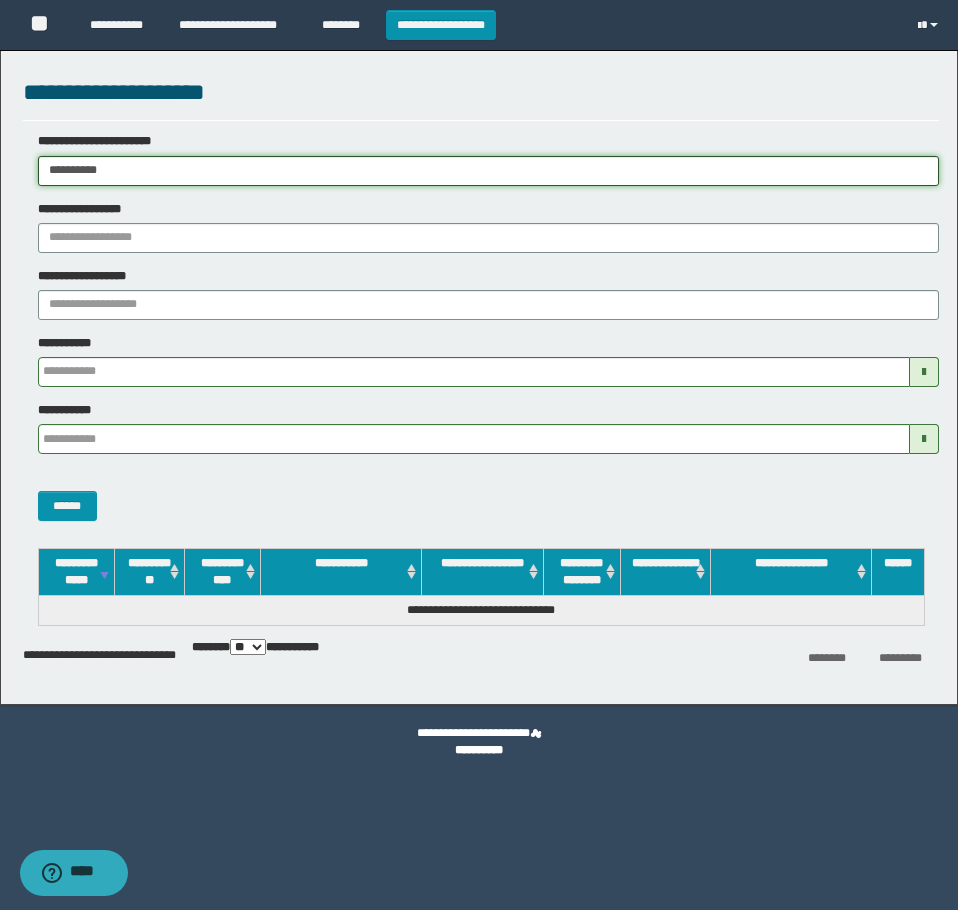drag, startPoint x: 179, startPoint y: 169, endPoint x: 13, endPoint y: 300, distance: 211.46394 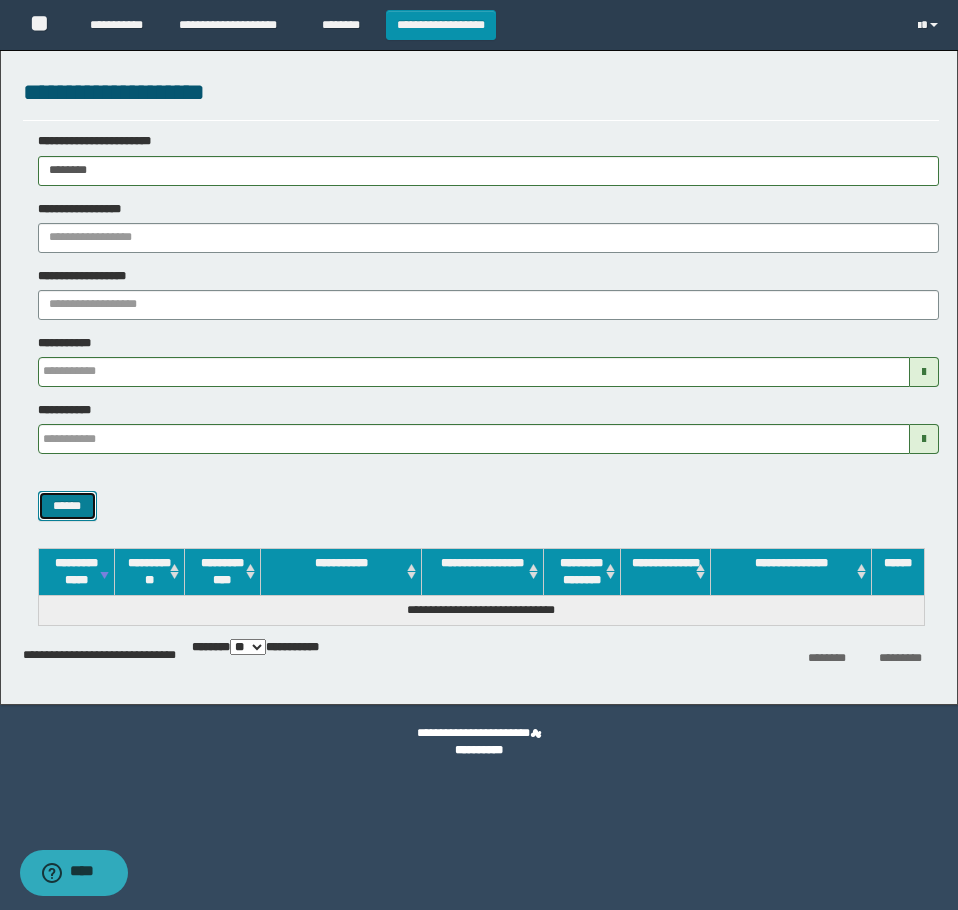 click on "******" at bounding box center (67, 506) 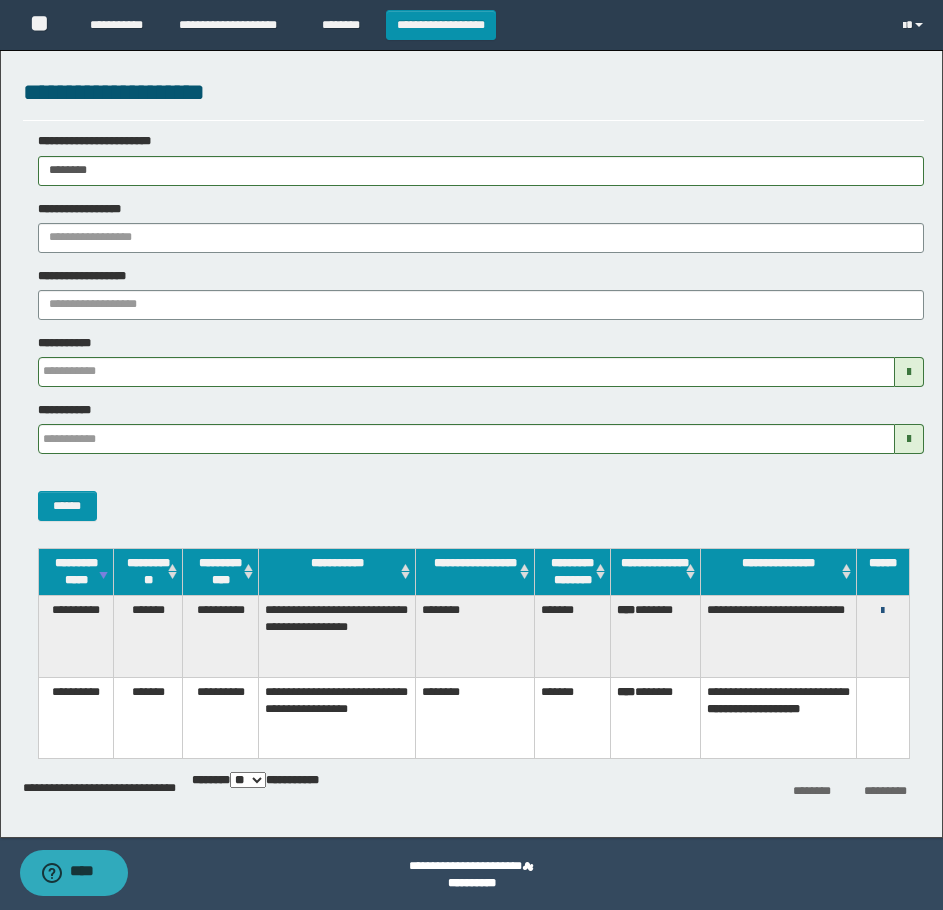 click at bounding box center (882, 611) 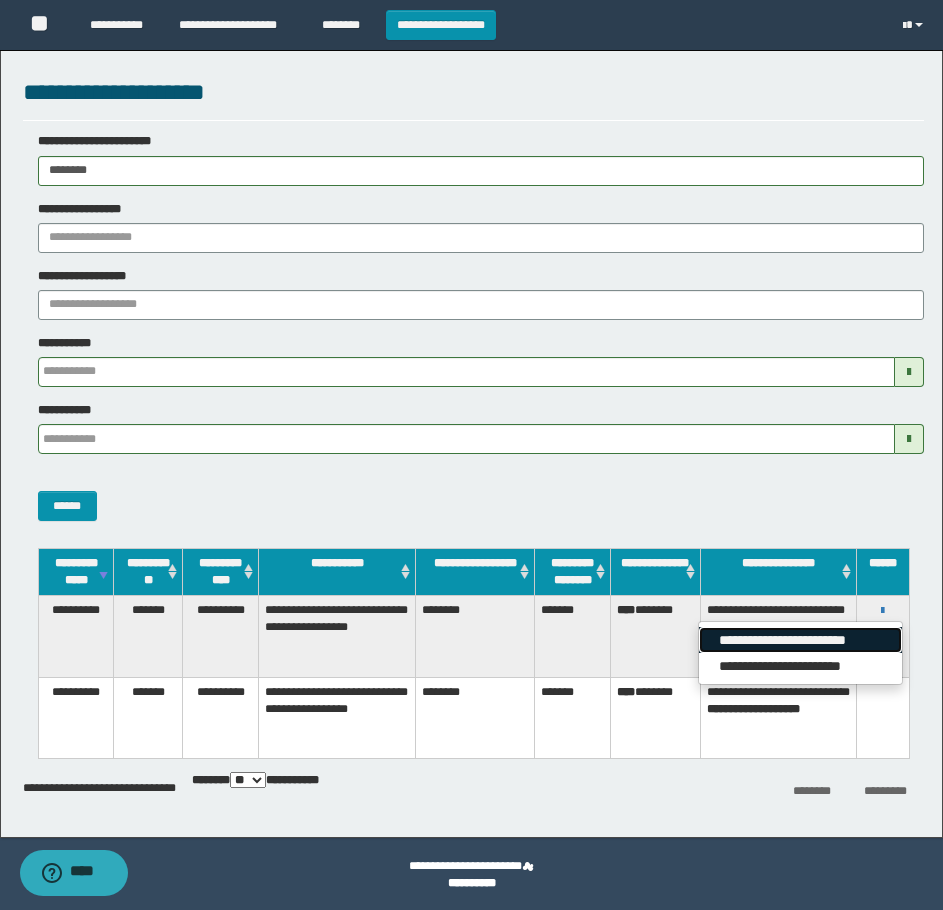 click on "**********" at bounding box center [800, 640] 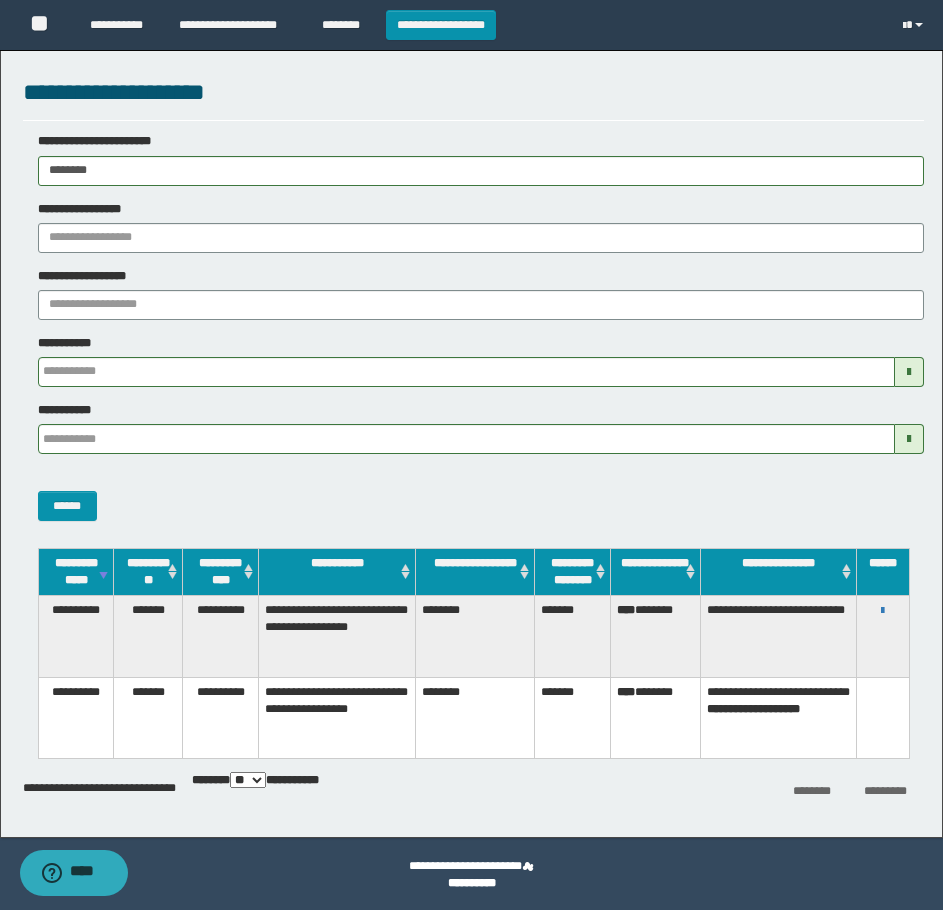 drag, startPoint x: 142, startPoint y: 159, endPoint x: -1, endPoint y: 177, distance: 144.12842 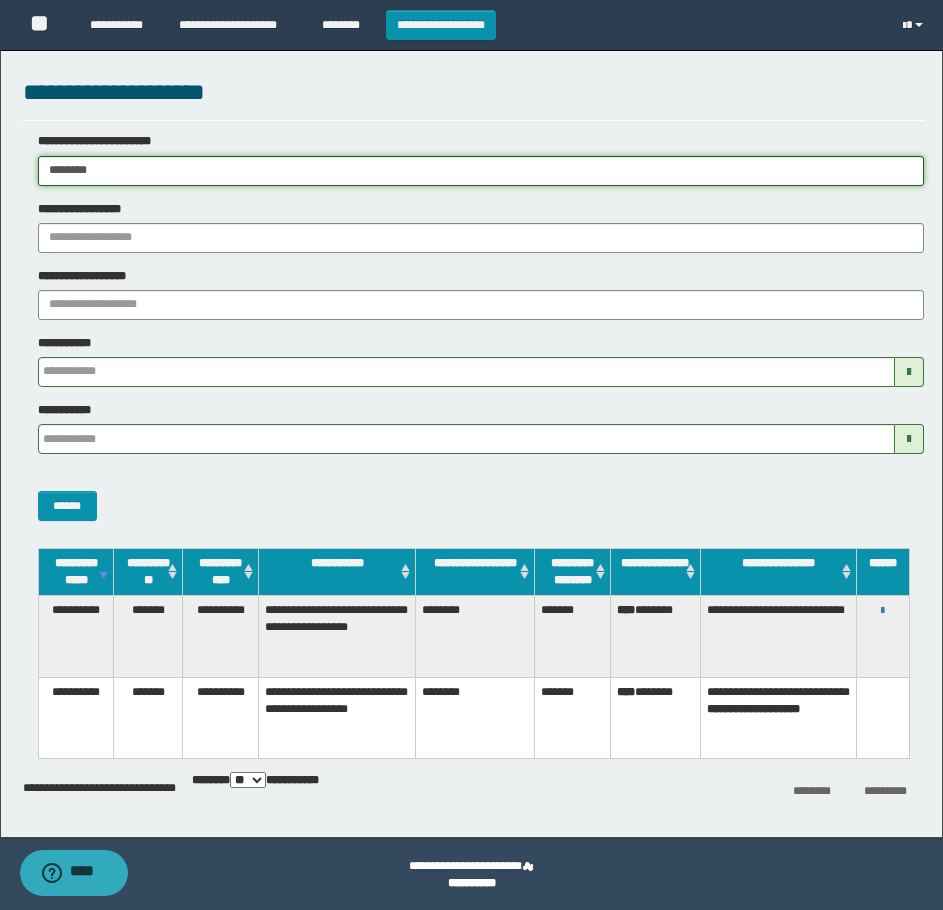 paste 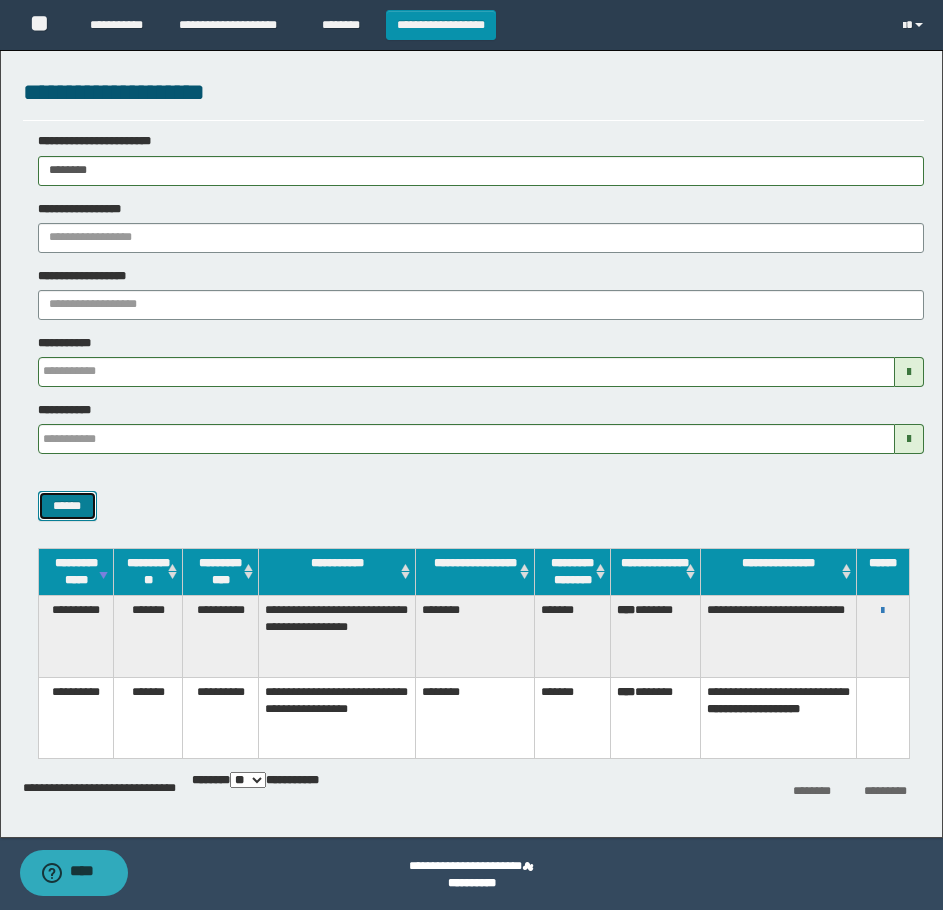 click on "******" at bounding box center [67, 506] 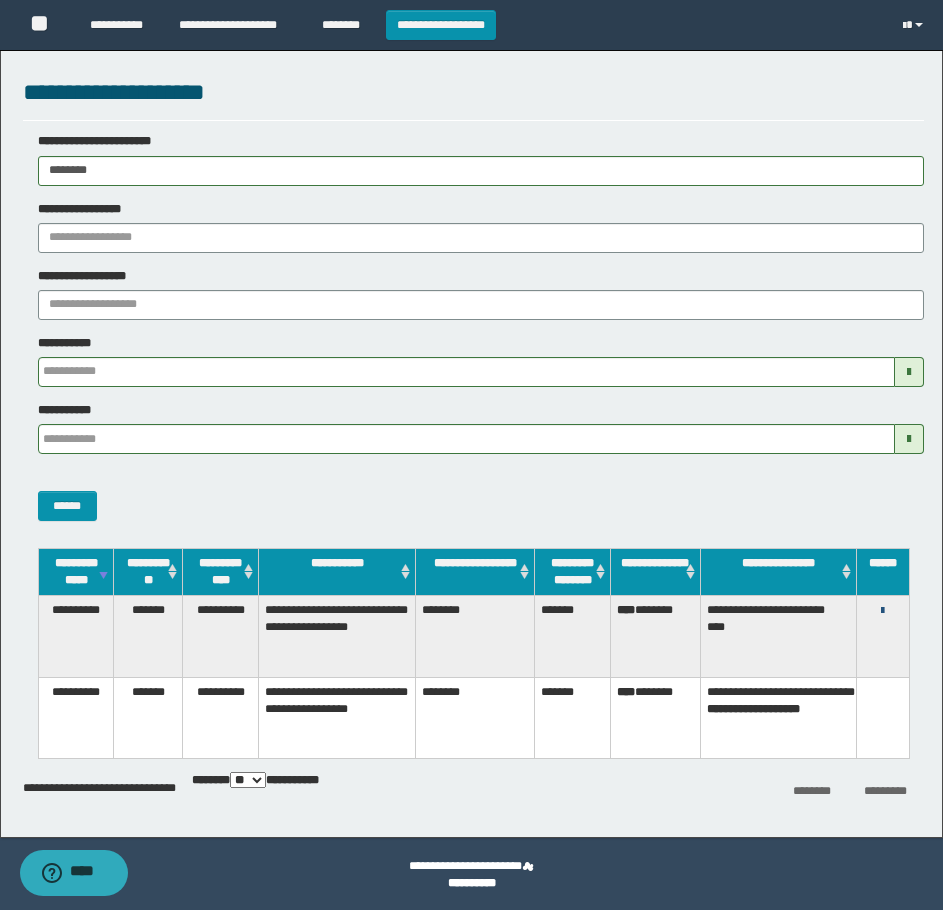 click at bounding box center (882, 611) 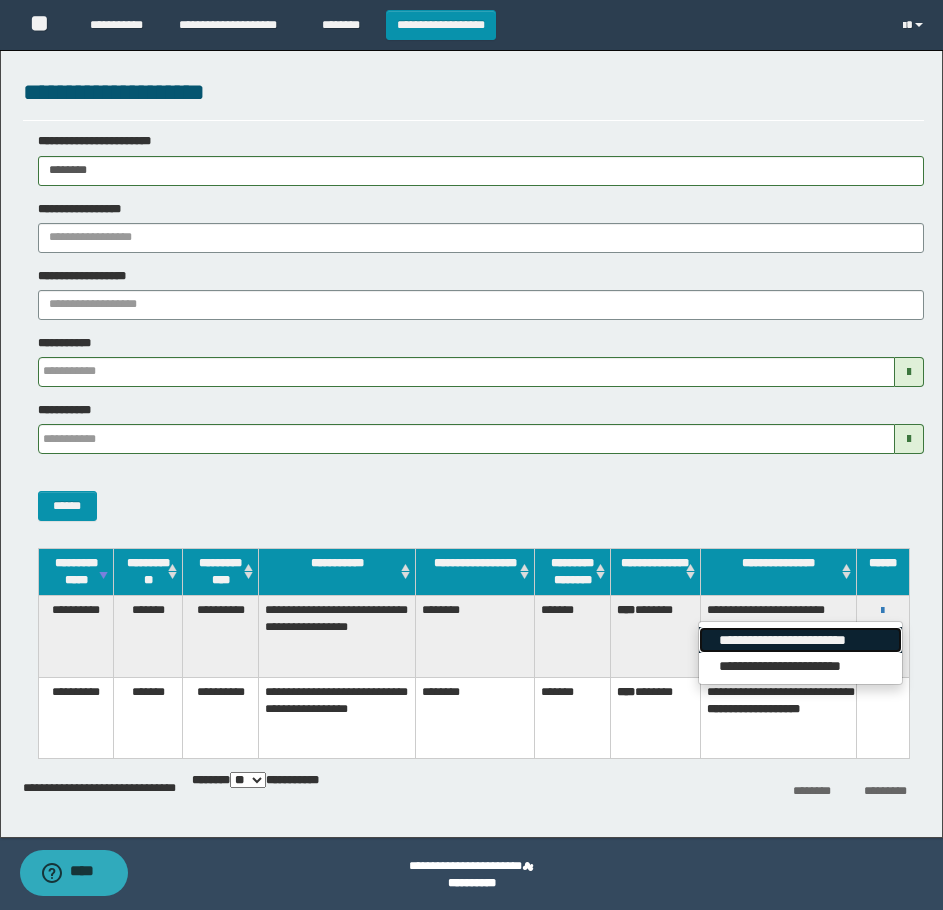 click on "**********" at bounding box center [800, 640] 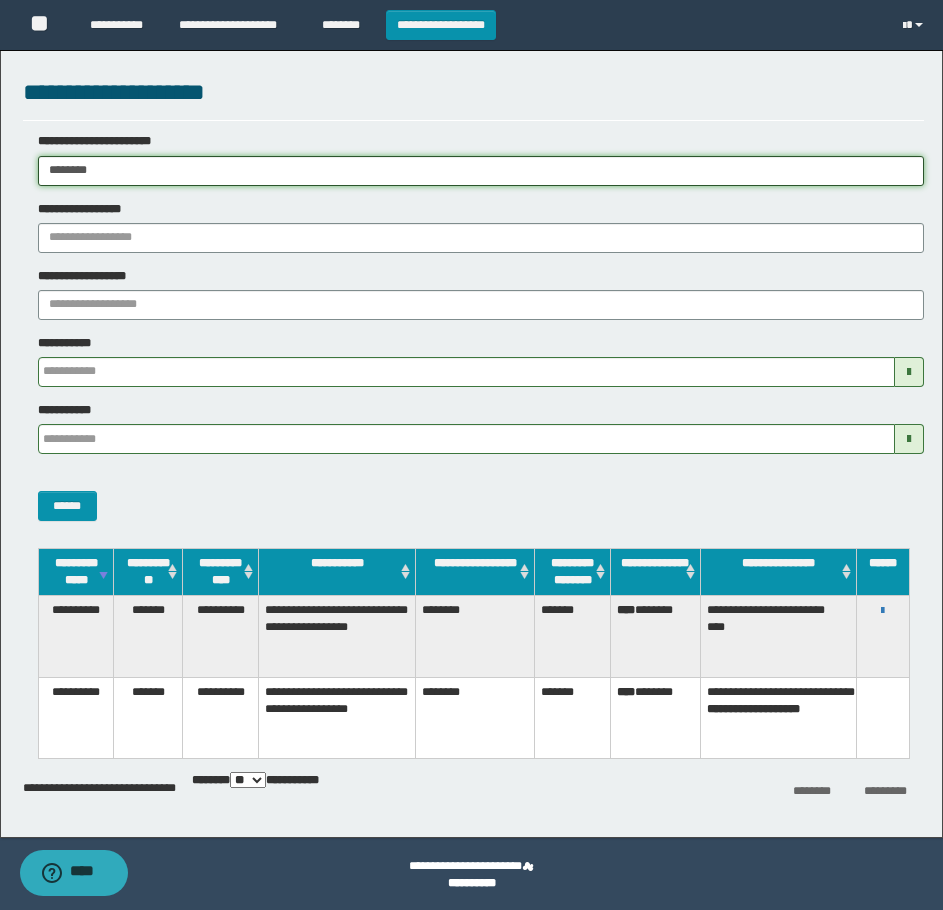 drag, startPoint x: 156, startPoint y: 171, endPoint x: -1, endPoint y: 200, distance: 159.65588 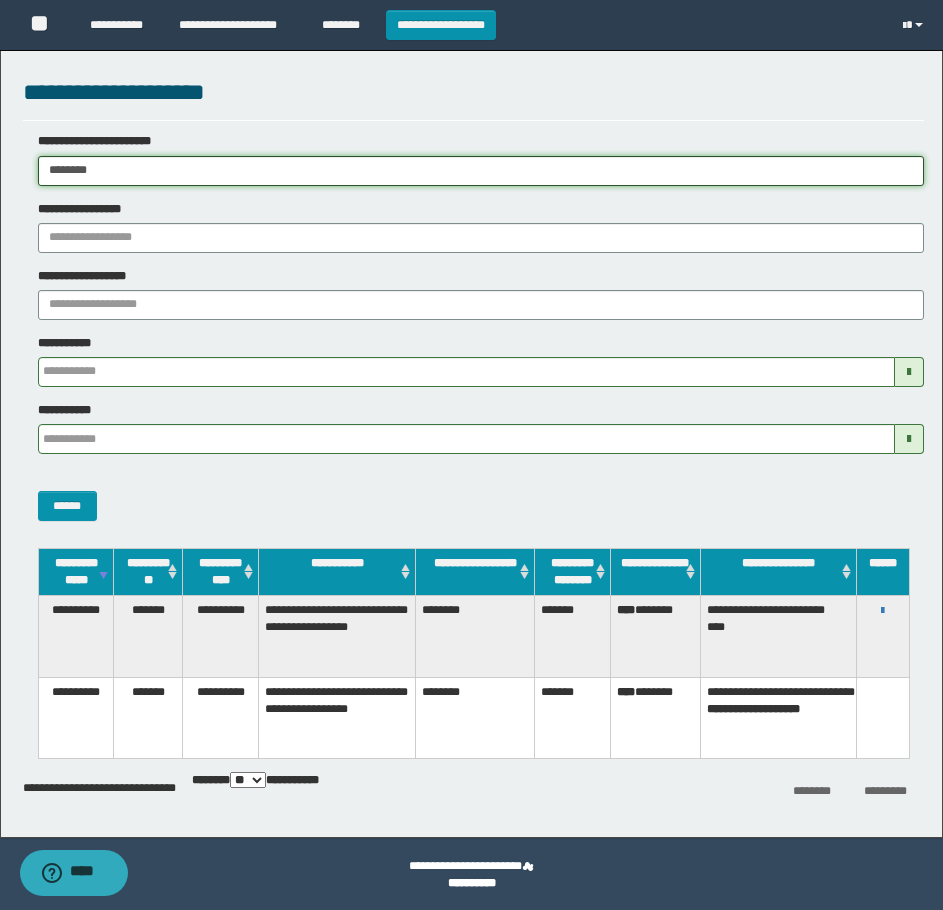 click on "**********" at bounding box center [471, 455] 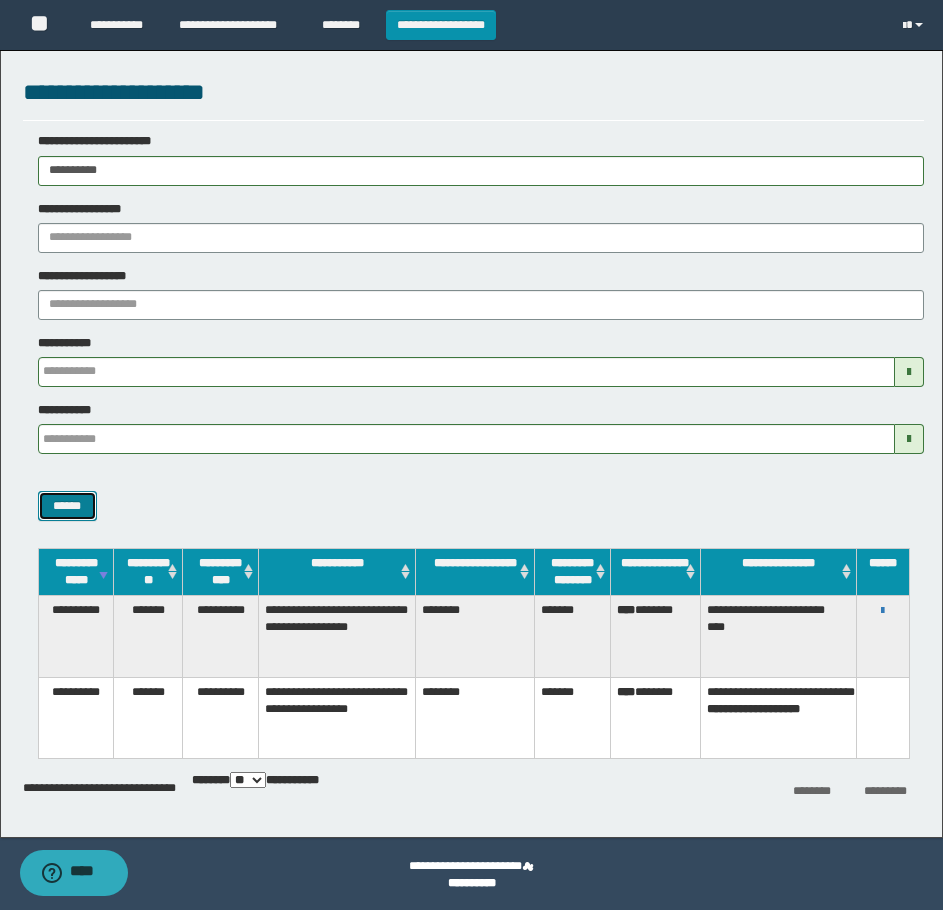 click on "******" at bounding box center [67, 506] 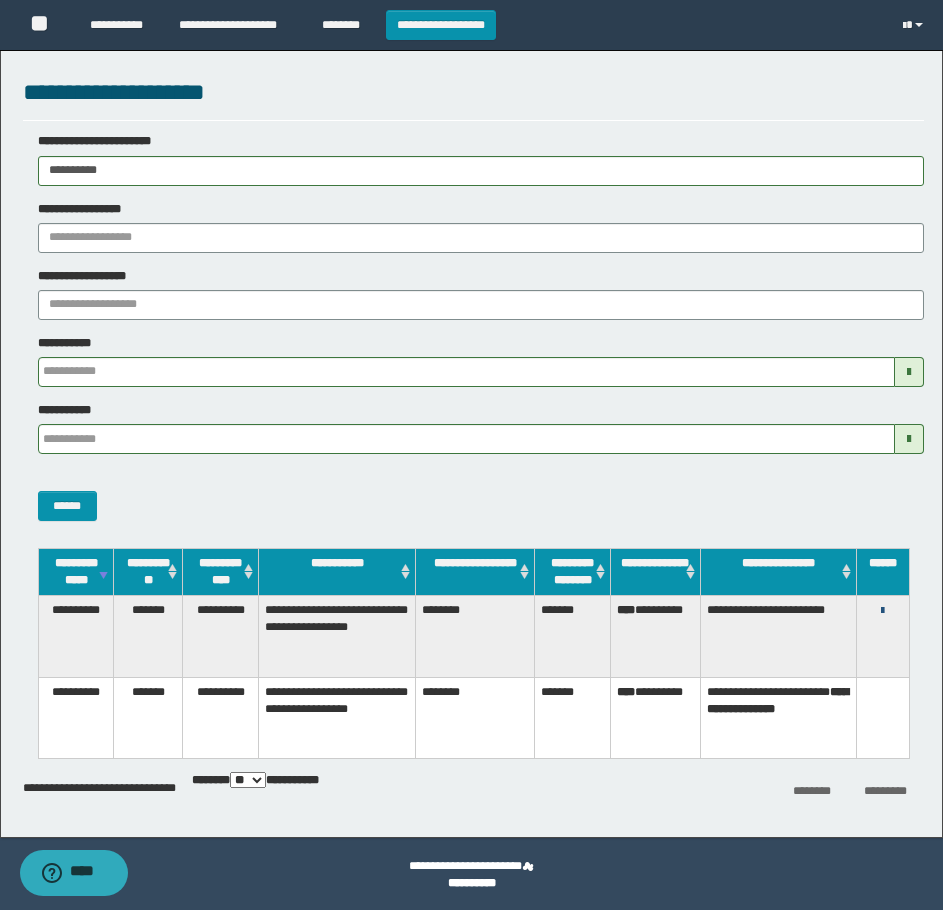 click at bounding box center [882, 611] 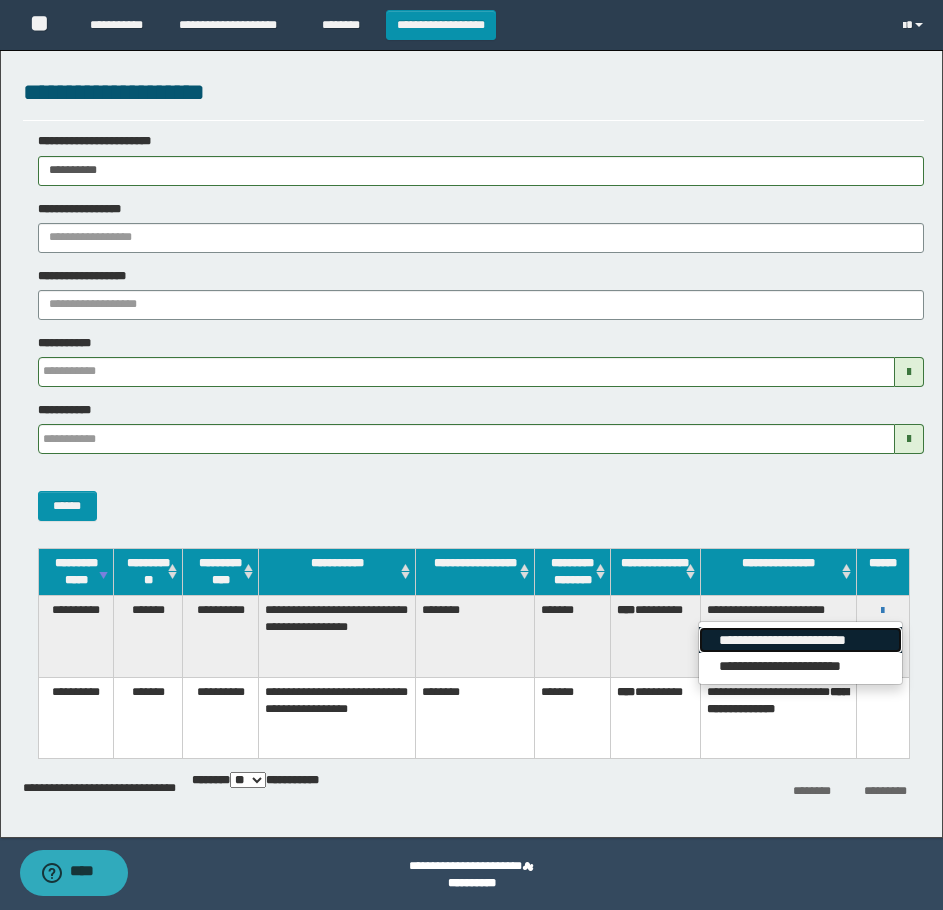 click on "**********" at bounding box center [800, 640] 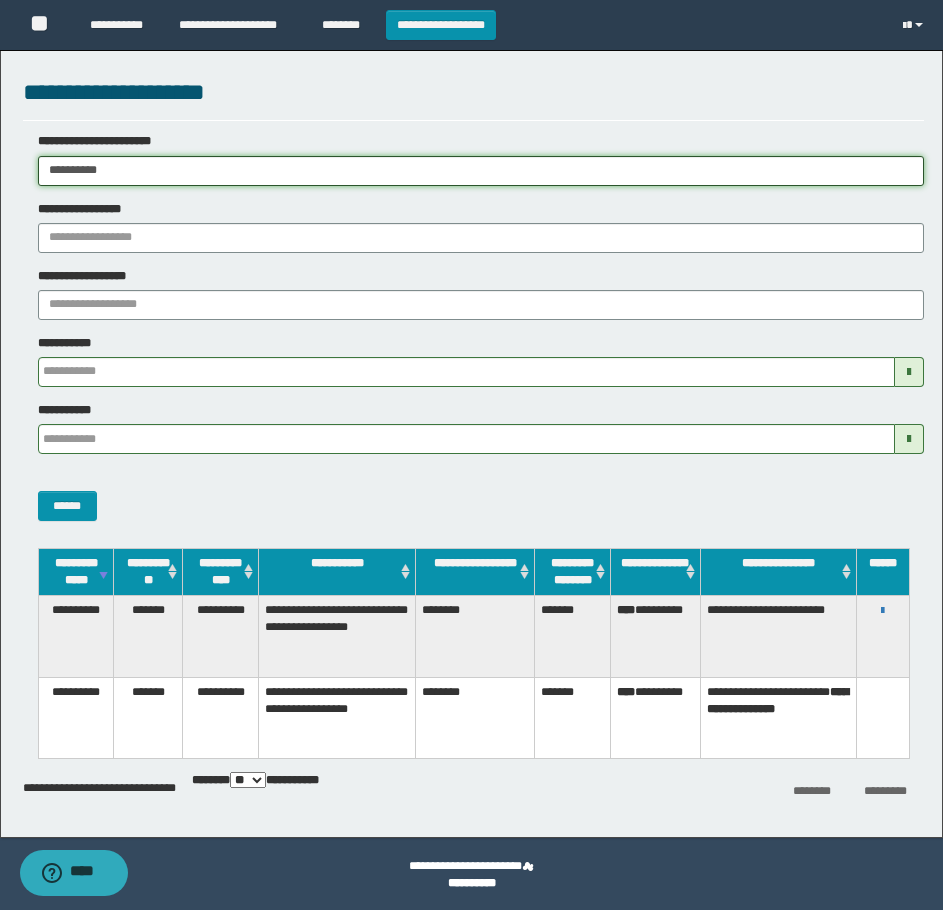 drag, startPoint x: 127, startPoint y: 175, endPoint x: -1, endPoint y: 214, distance: 133.80957 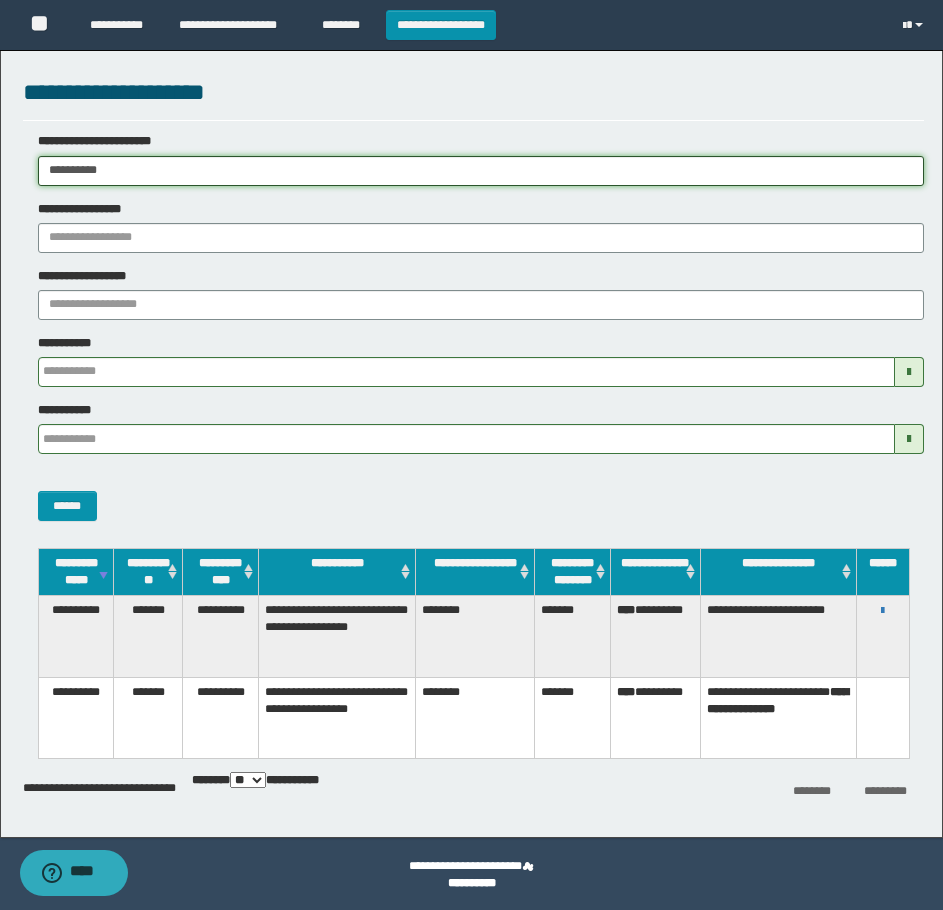click on "**********" at bounding box center [471, 455] 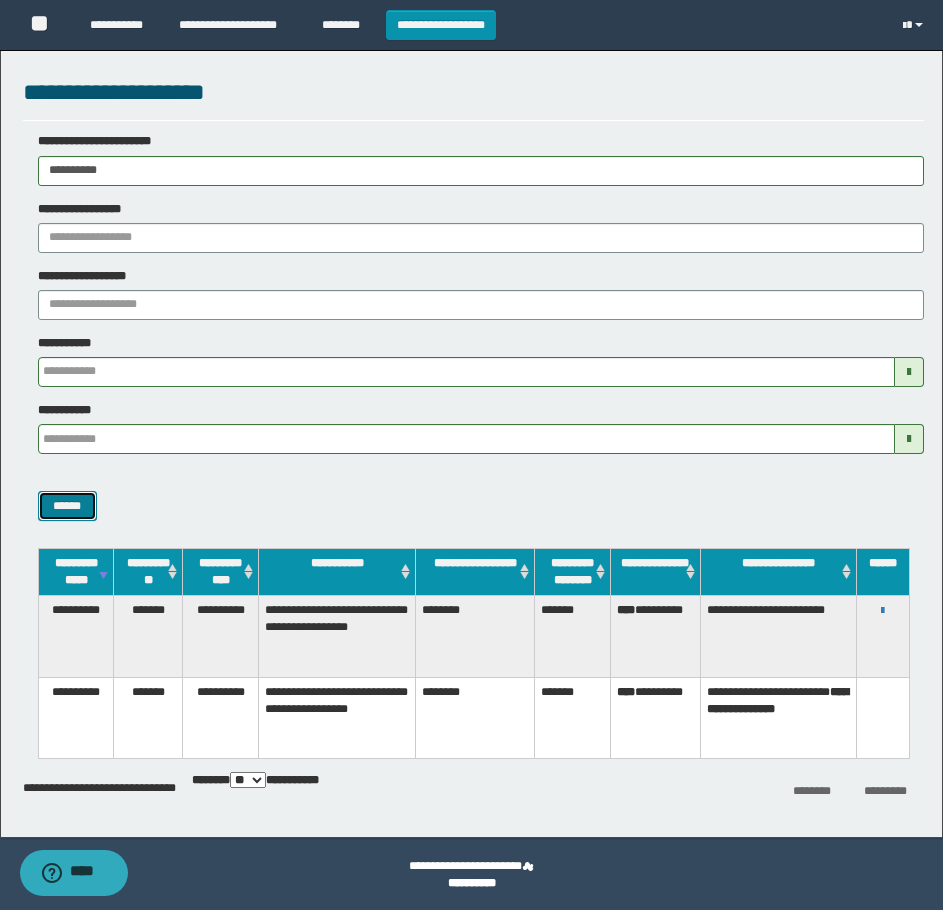 click on "******" at bounding box center [67, 506] 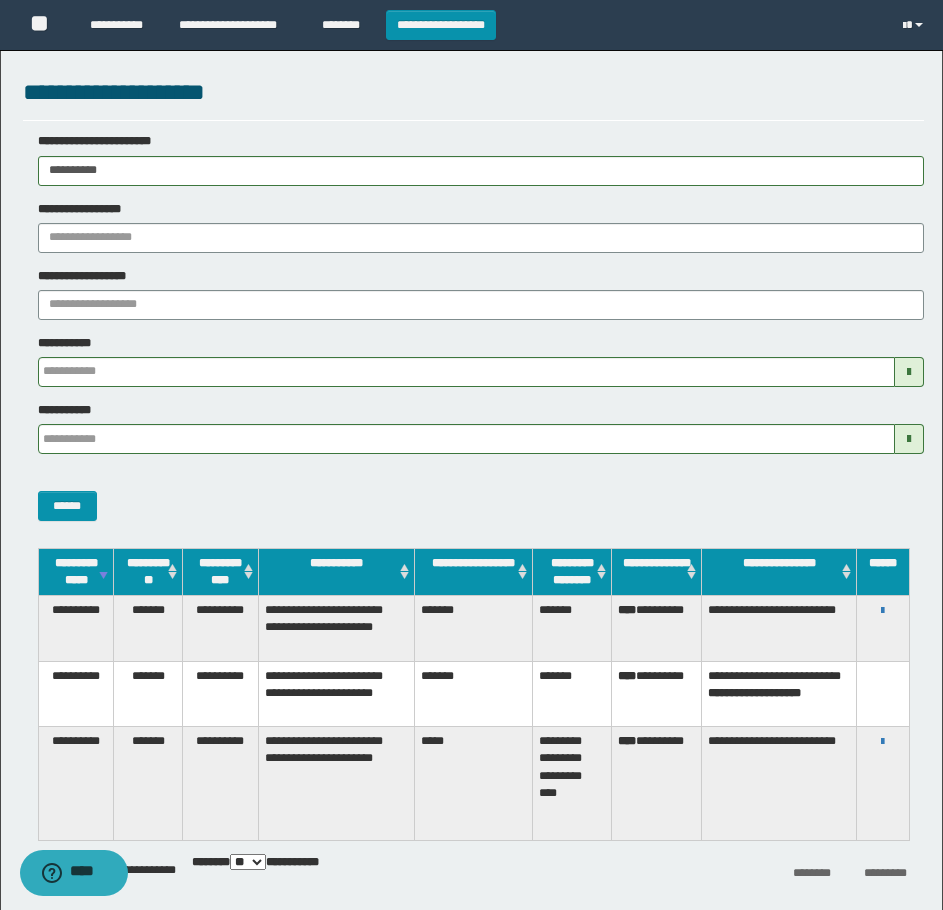 click on "**********" at bounding box center (883, 610) 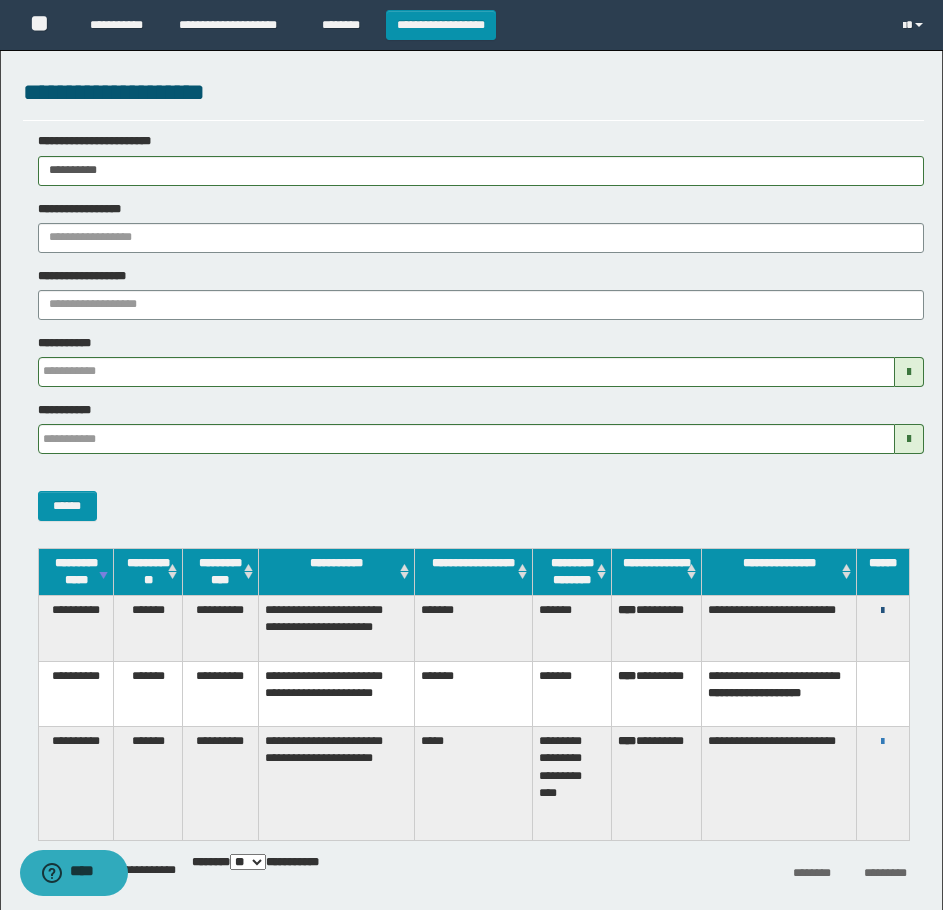 click on "**********" at bounding box center [883, 610] 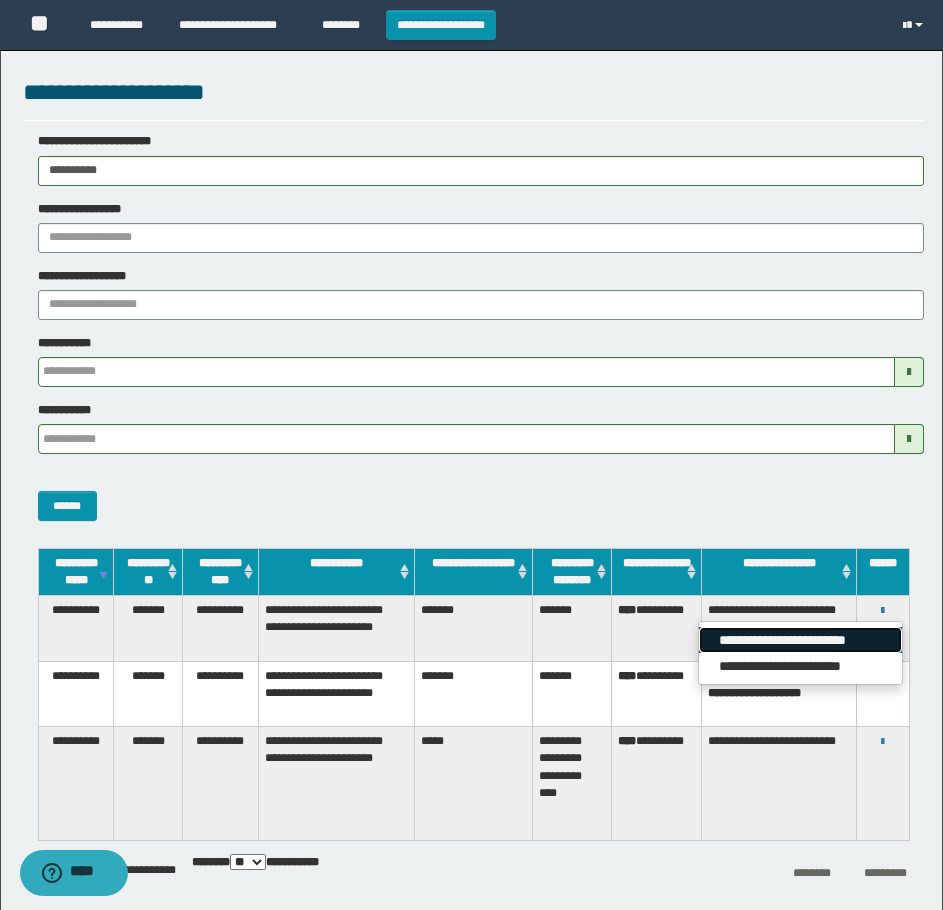 click on "**********" at bounding box center [800, 640] 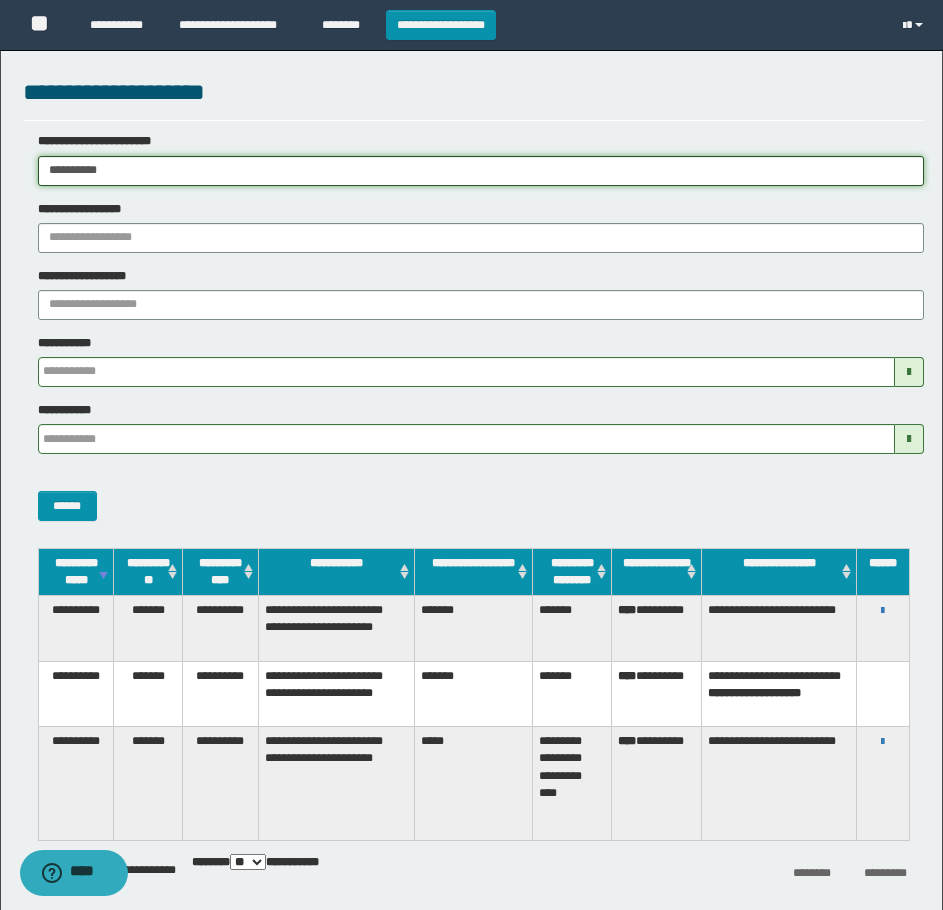 drag, startPoint x: 391, startPoint y: 172, endPoint x: 71, endPoint y: 174, distance: 320.00626 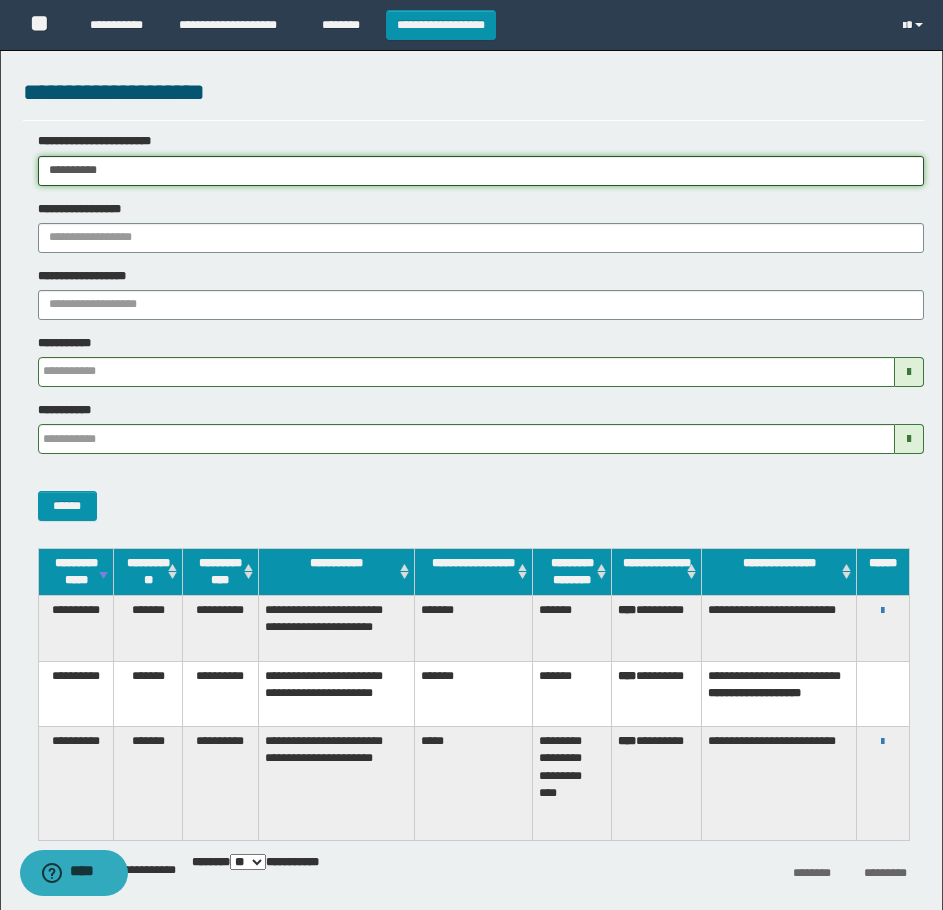 click on "**********" at bounding box center (481, 171) 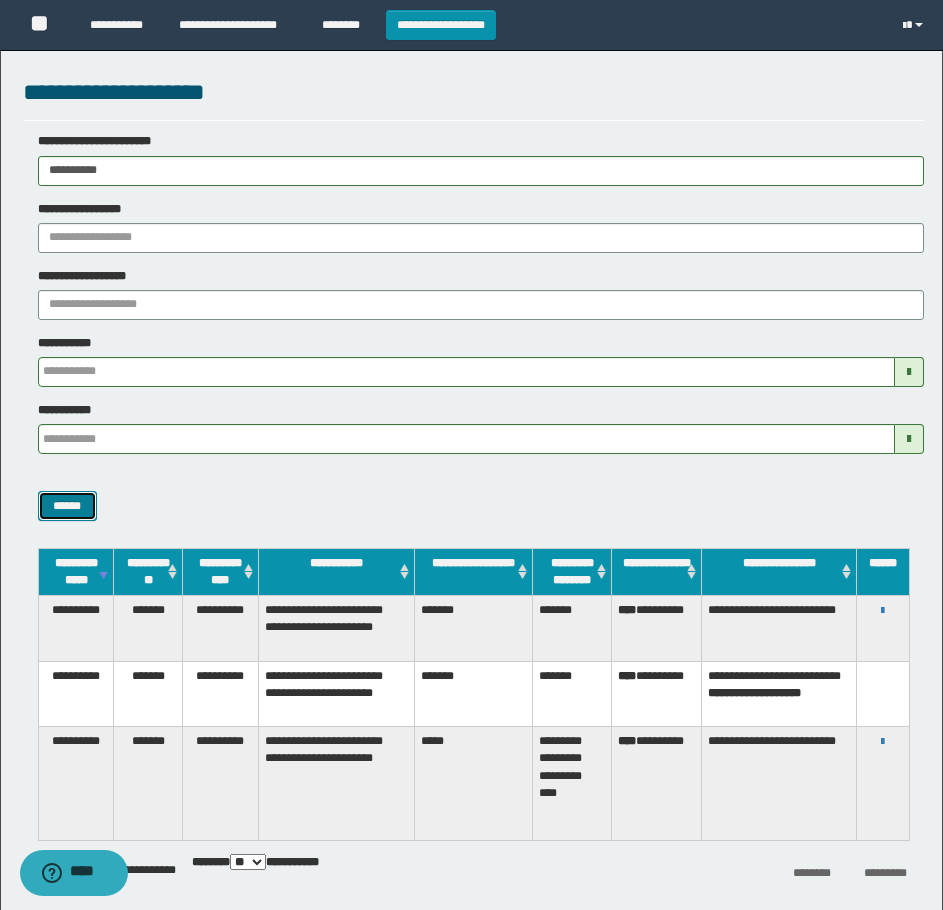 click on "******" at bounding box center [67, 506] 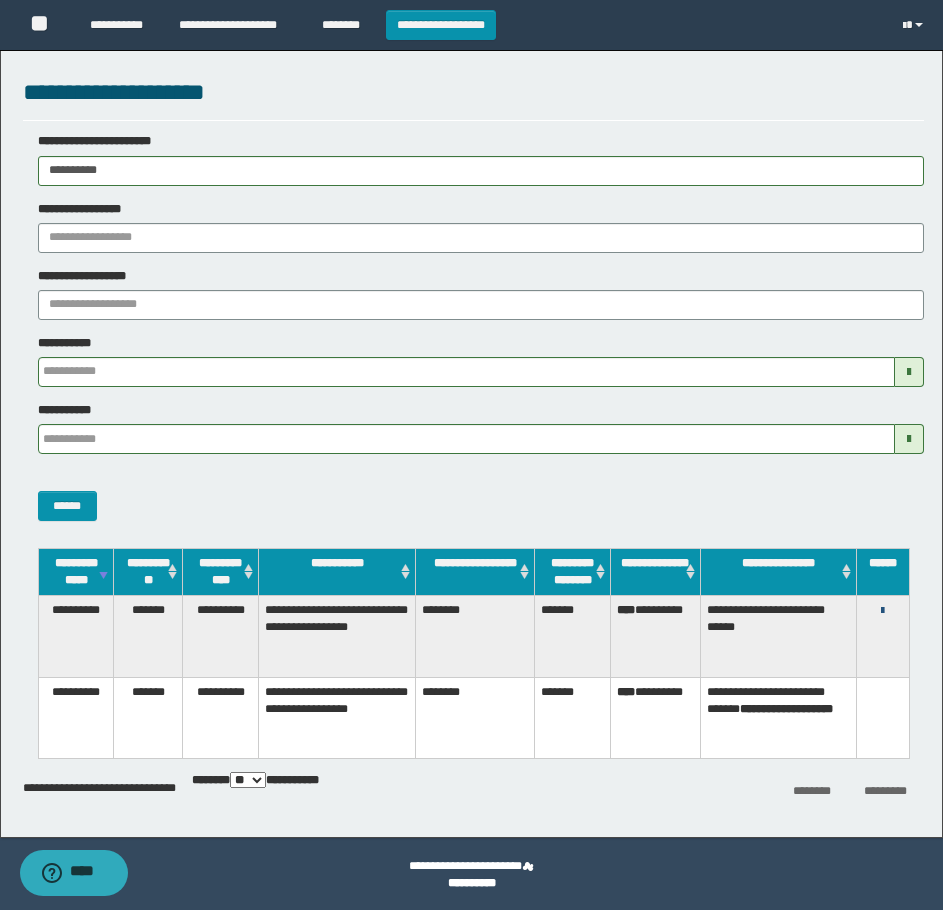 click at bounding box center [882, 611] 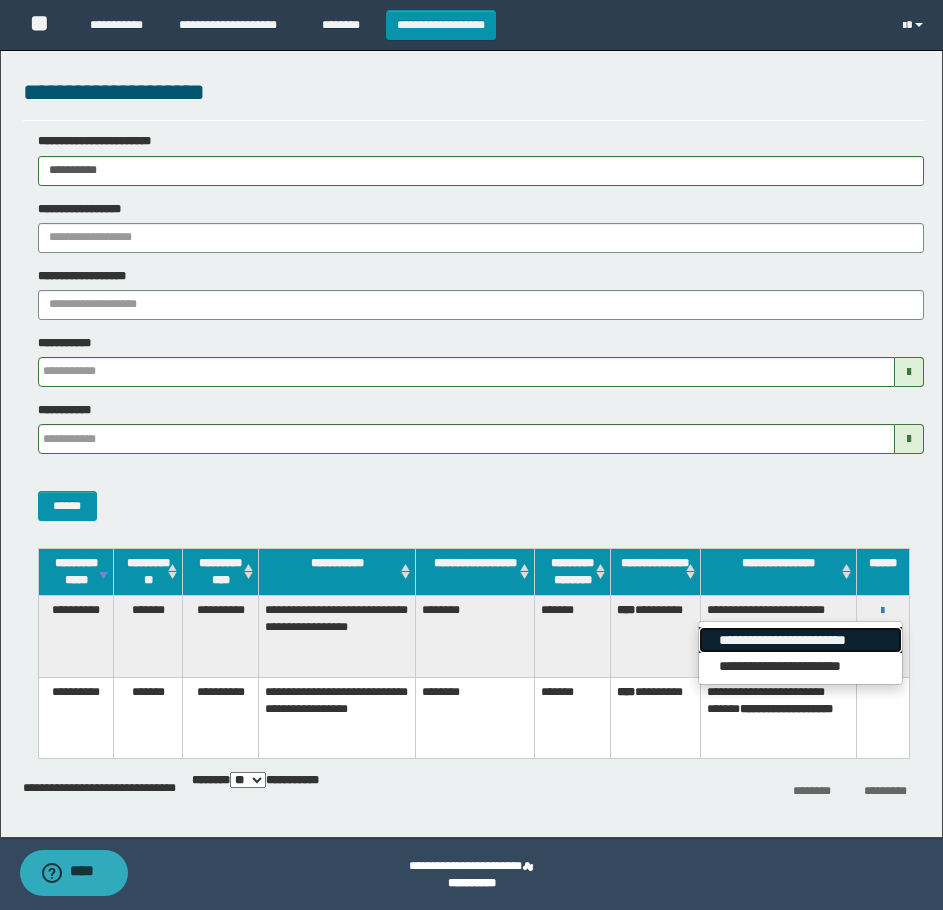 click on "**********" at bounding box center (800, 640) 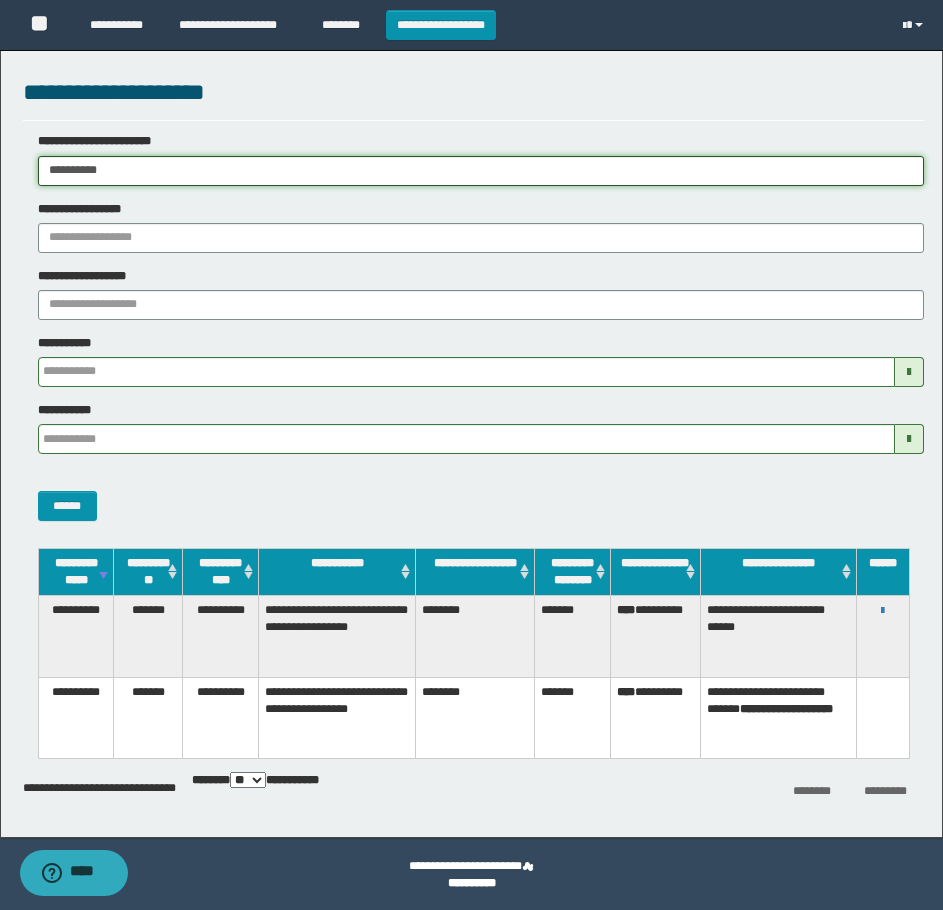 drag, startPoint x: 144, startPoint y: 172, endPoint x: -1, endPoint y: 170, distance: 145.0138 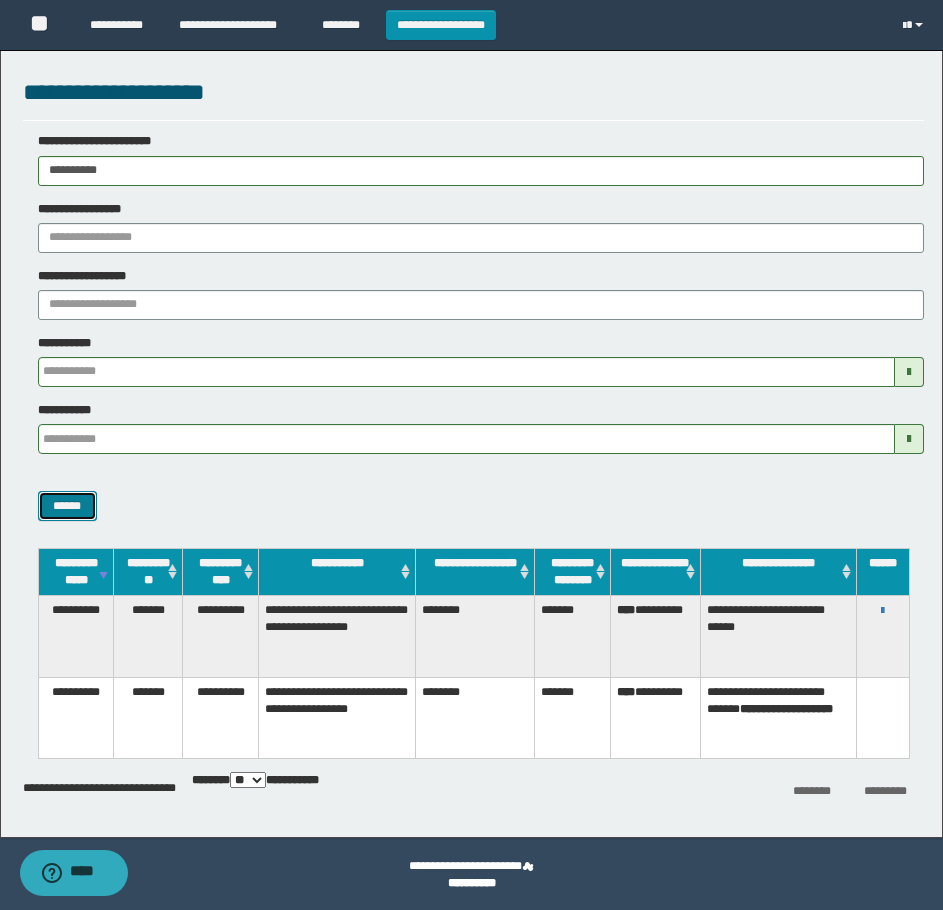 click on "******" at bounding box center (67, 506) 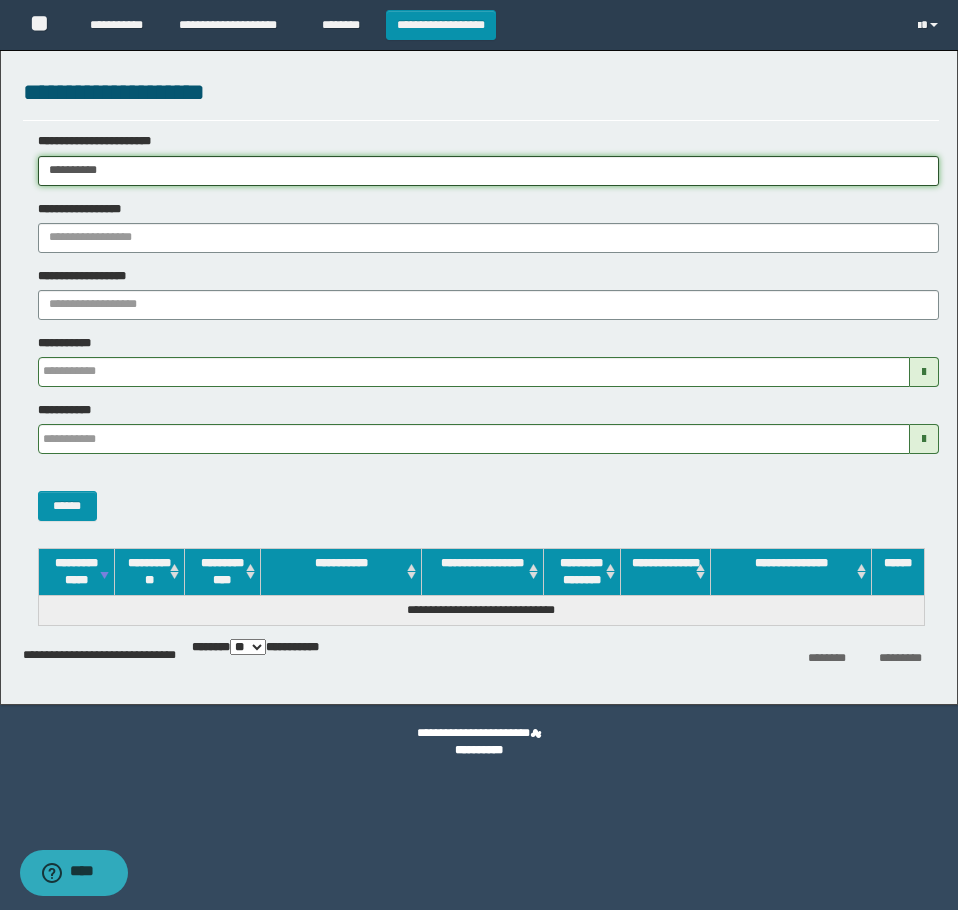 drag, startPoint x: 220, startPoint y: 167, endPoint x: -1, endPoint y: 347, distance: 285.02808 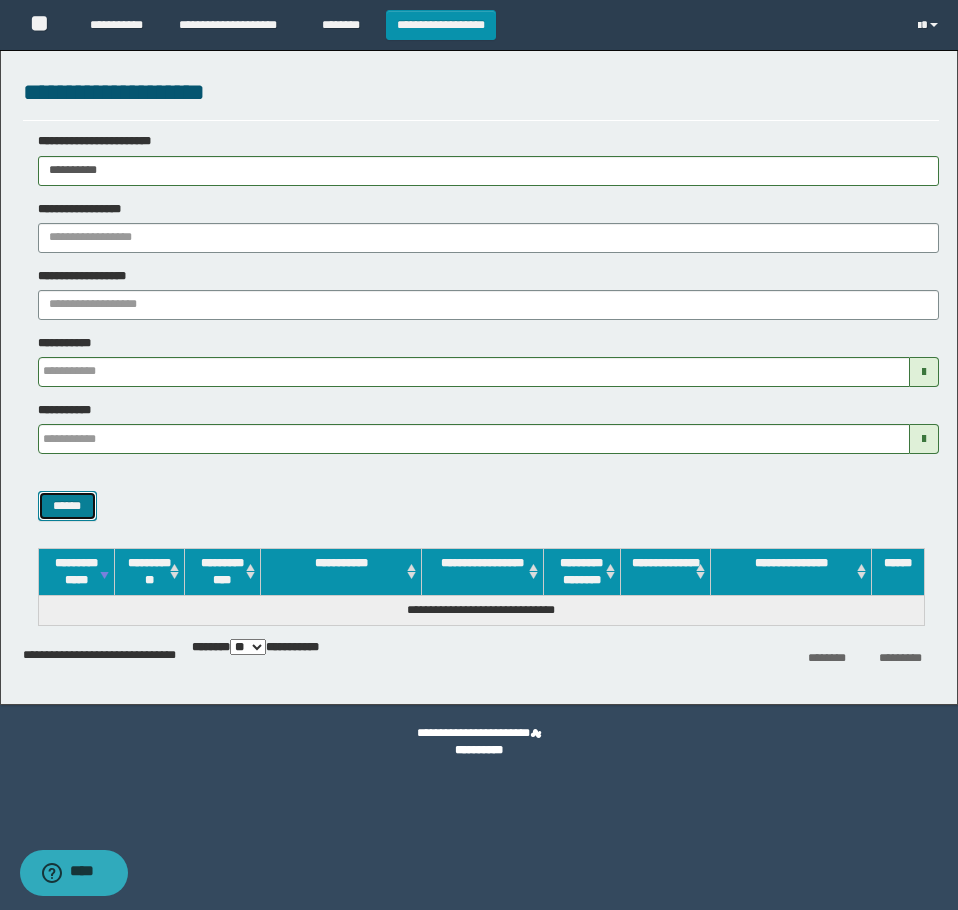 click on "******" at bounding box center [67, 506] 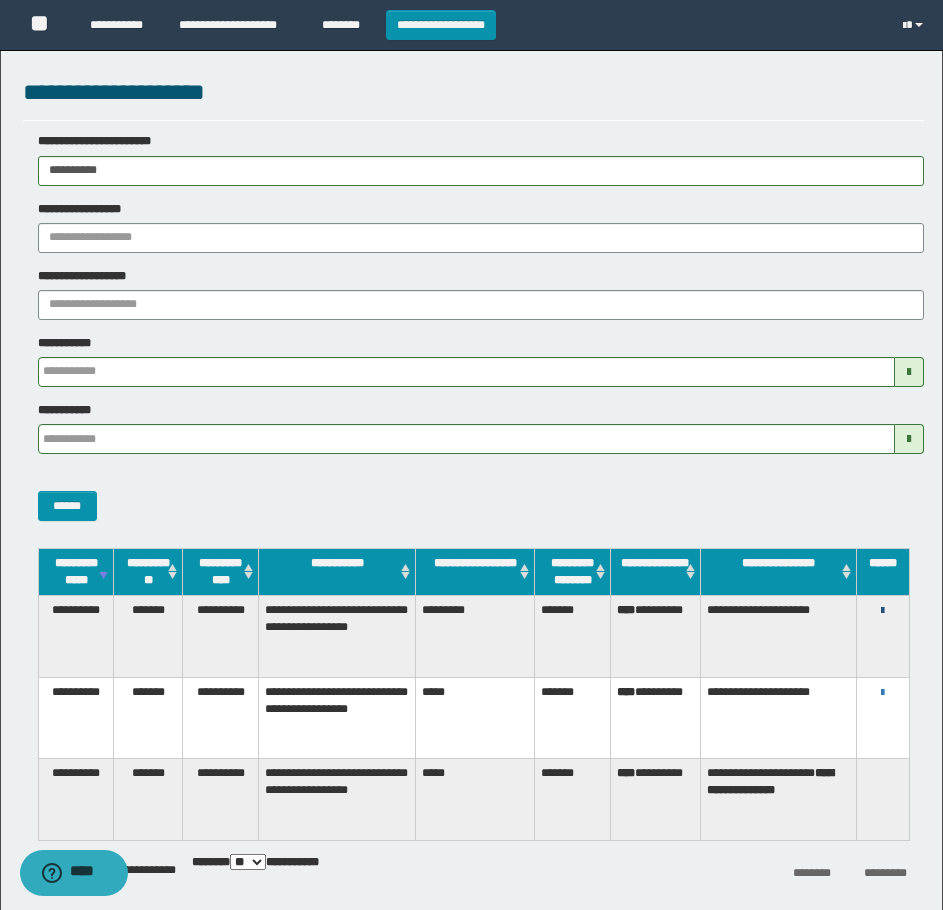 click at bounding box center [882, 611] 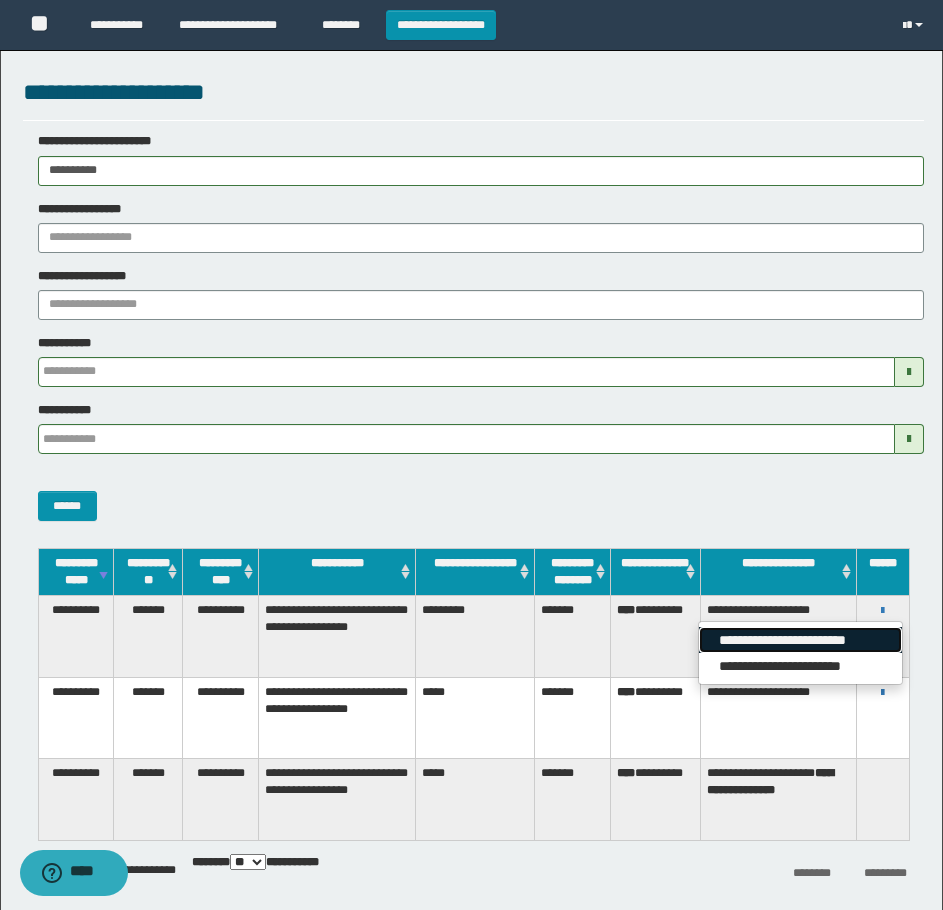 click on "**********" at bounding box center [800, 640] 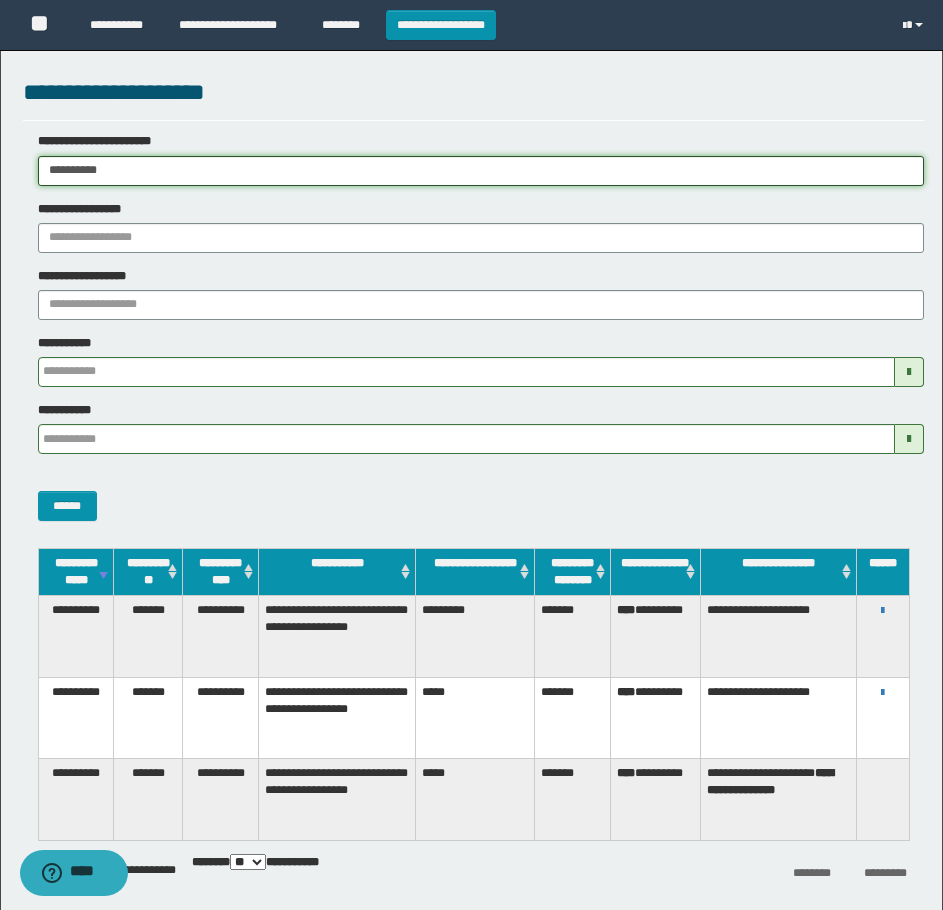 drag, startPoint x: 168, startPoint y: 173, endPoint x: -1, endPoint y: 212, distance: 173.44164 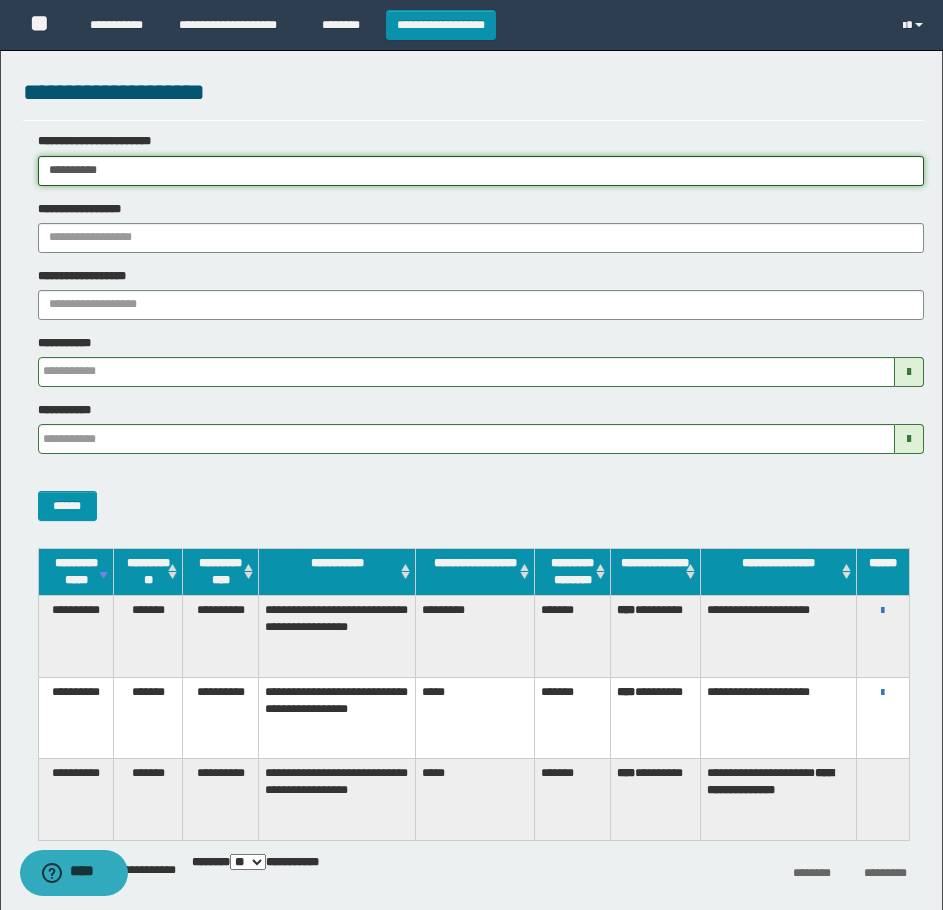 click on "**********" at bounding box center (471, 455) 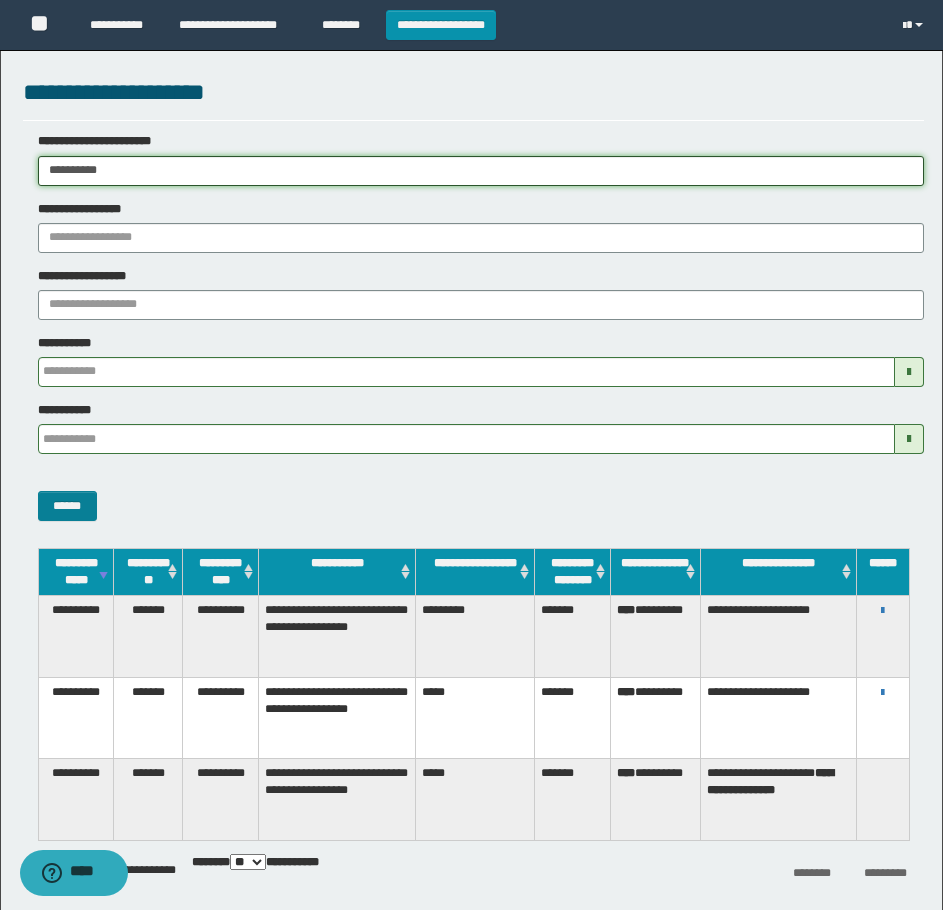 type on "**********" 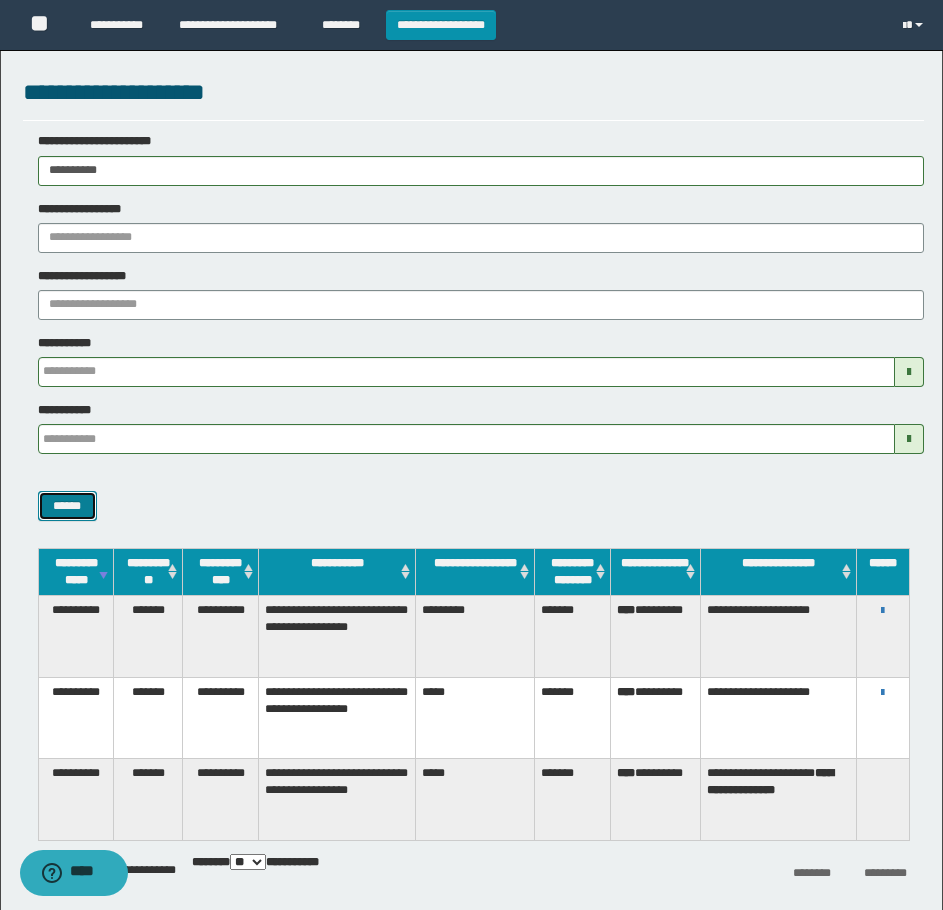 click on "******" at bounding box center [67, 506] 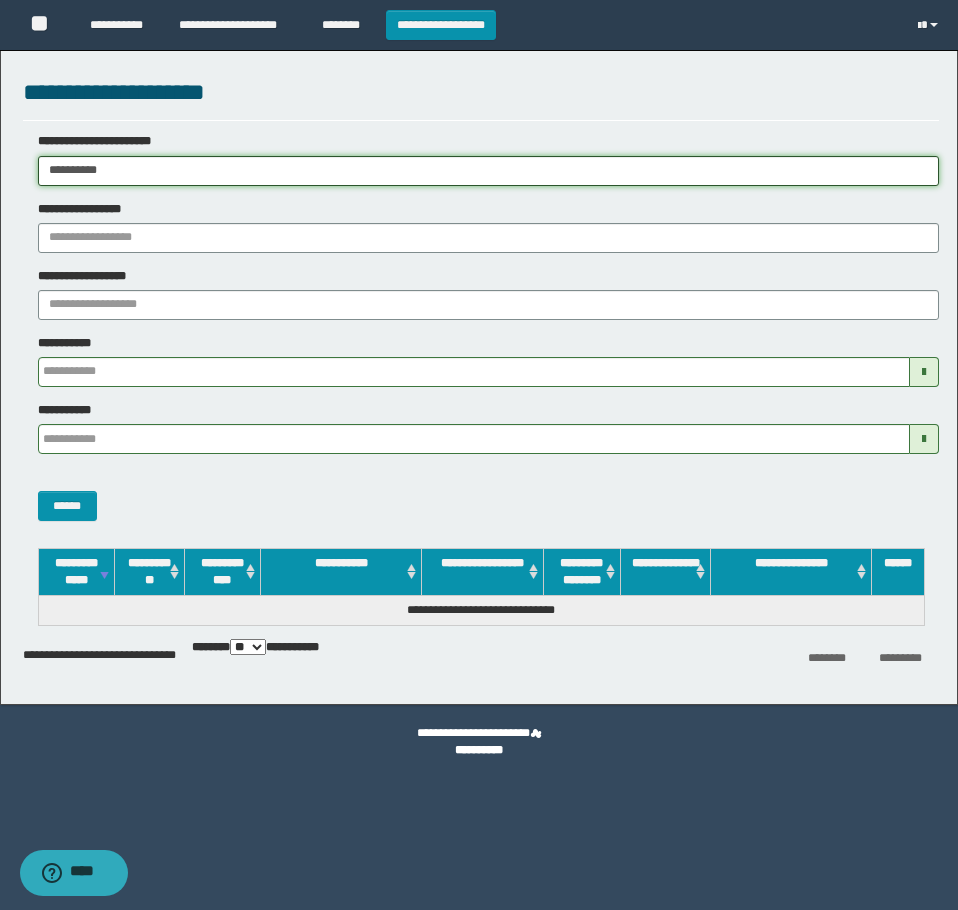 drag, startPoint x: 142, startPoint y: 175, endPoint x: -1, endPoint y: 232, distance: 153.94154 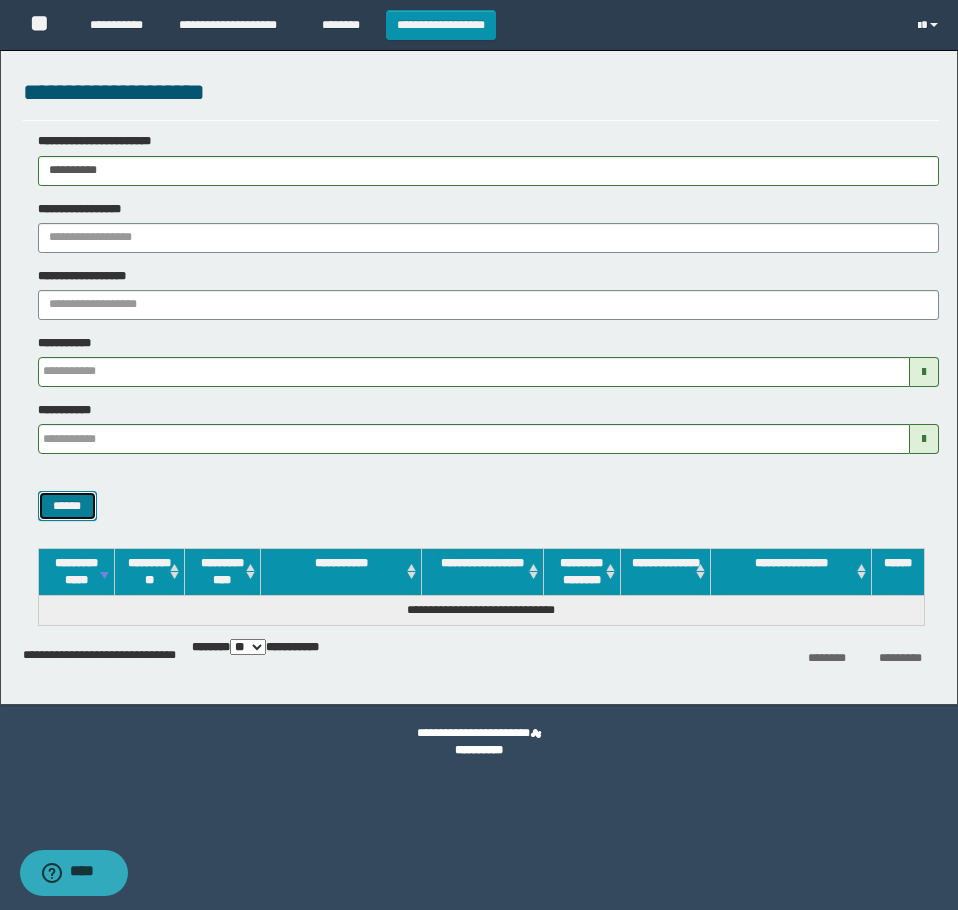 click on "******" at bounding box center (67, 506) 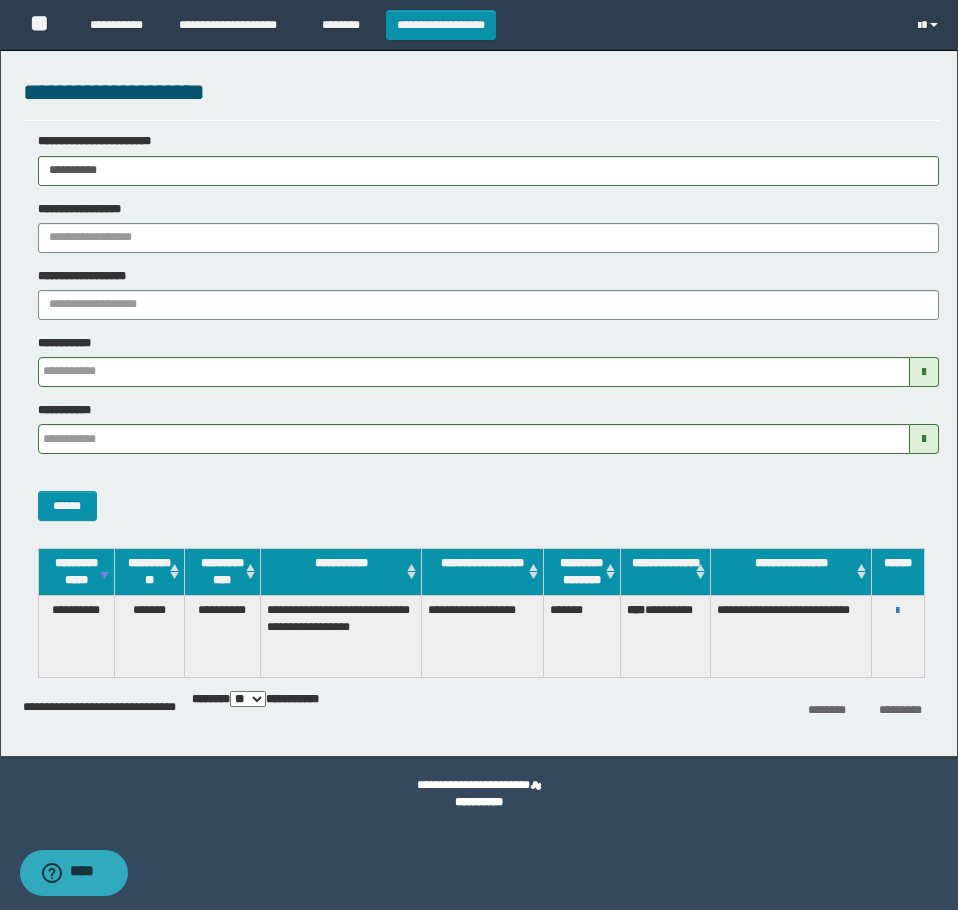 click on "**********" at bounding box center [898, 610] 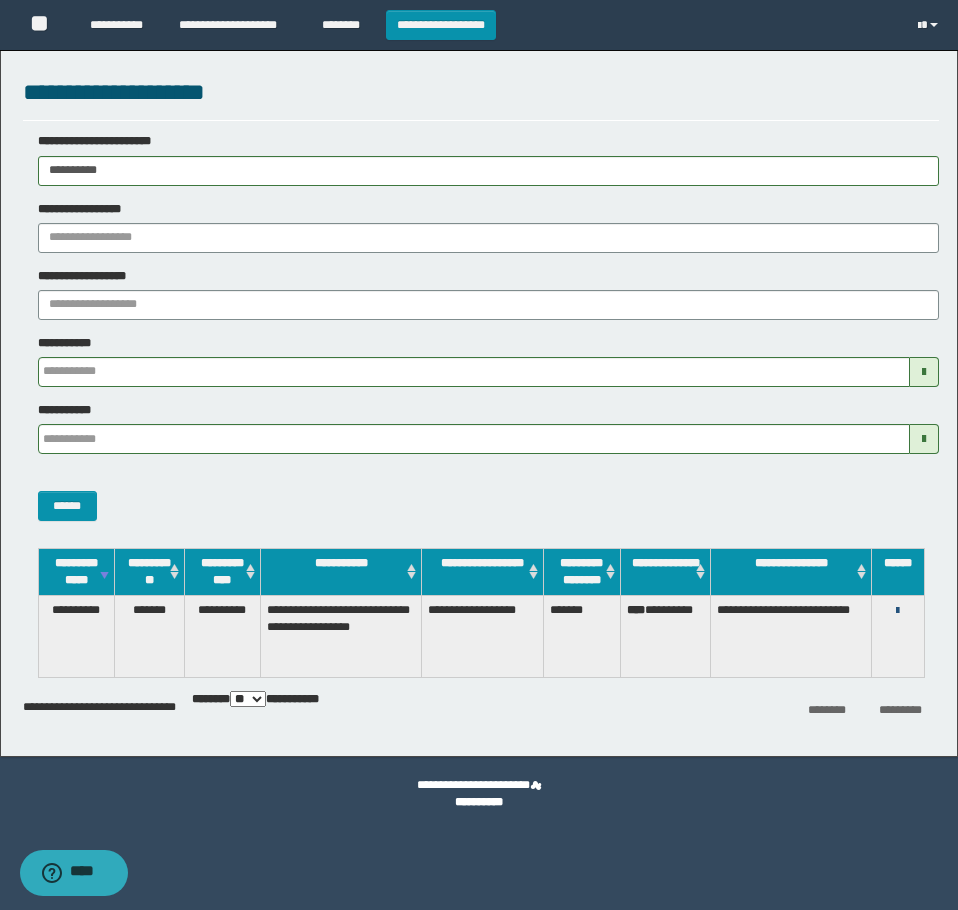 click at bounding box center [897, 611] 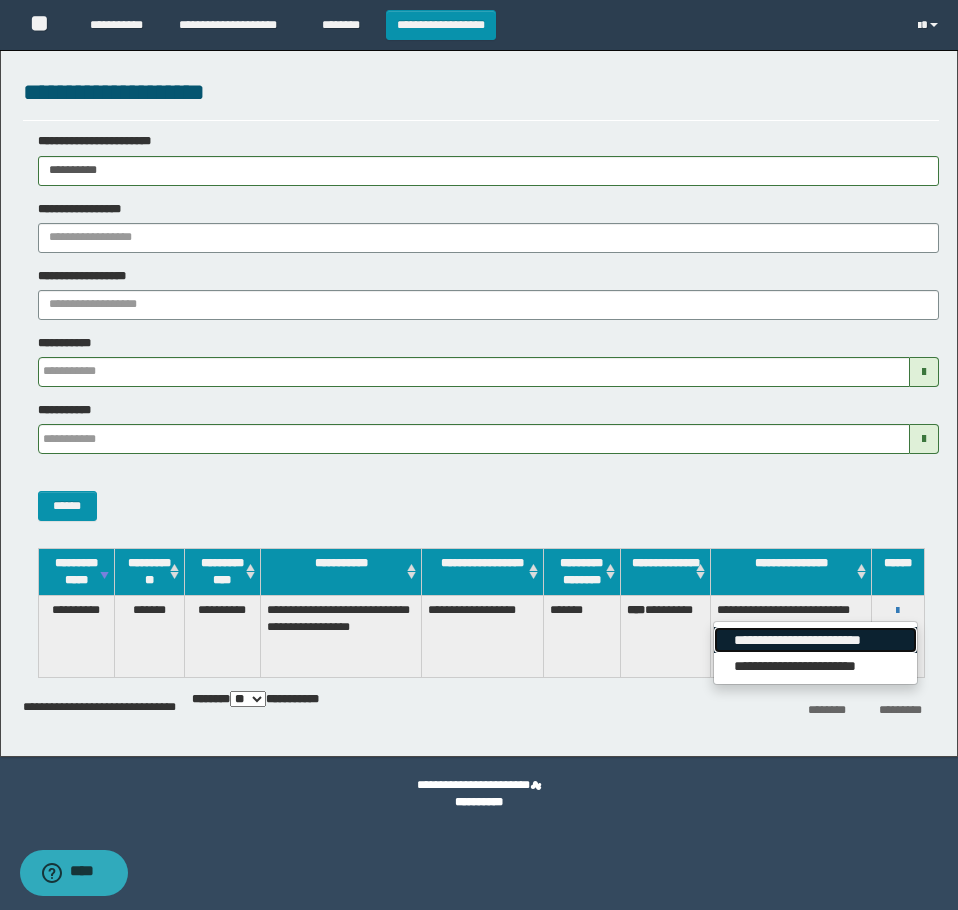 click on "**********" at bounding box center (815, 640) 